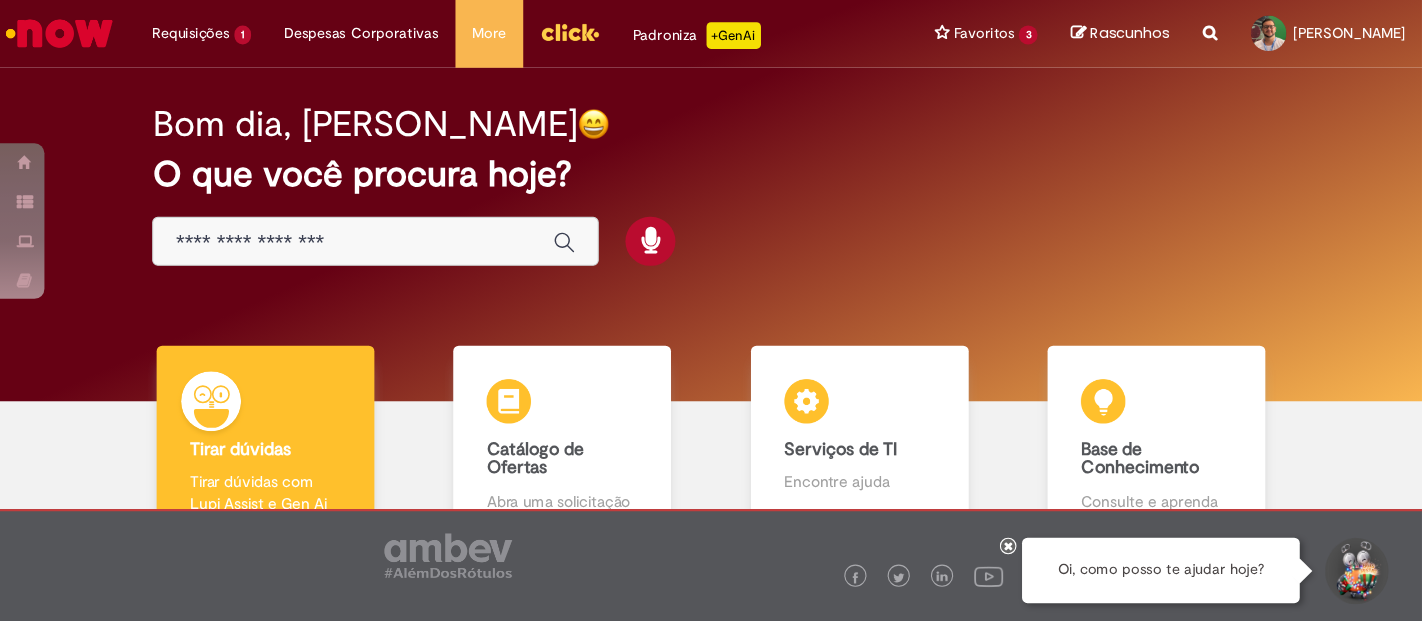 scroll, scrollTop: 0, scrollLeft: 0, axis: both 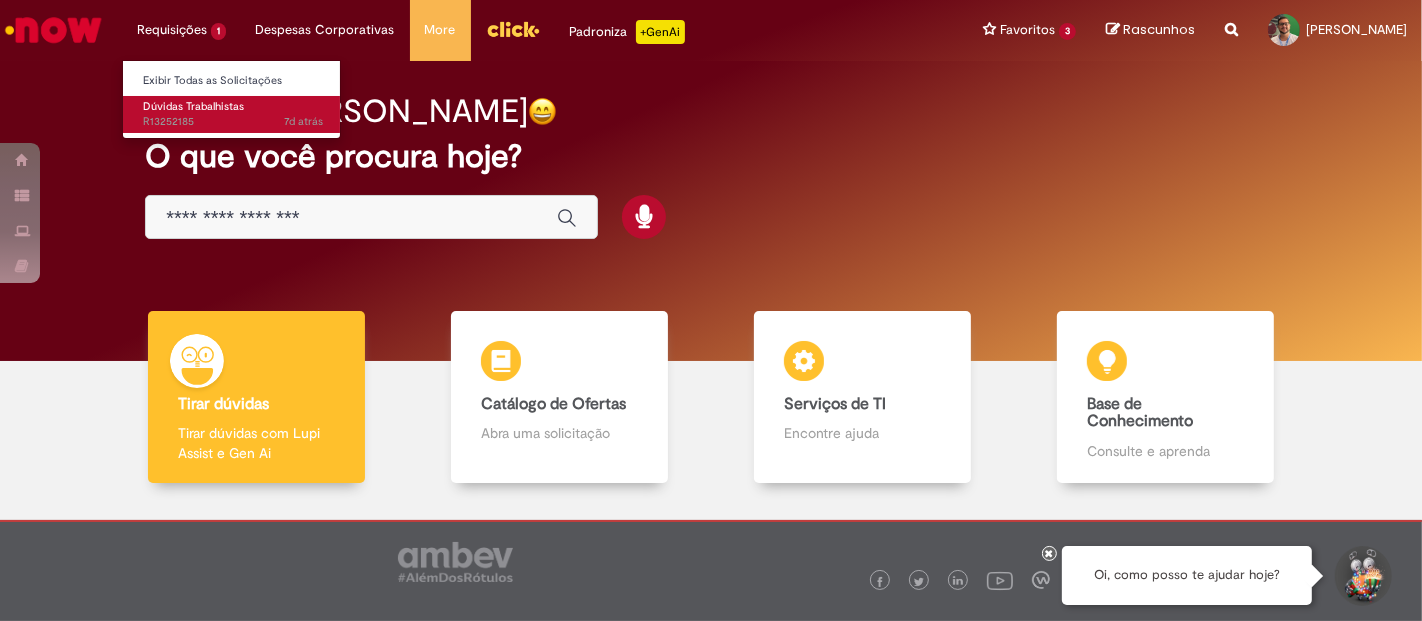 click on "Dúvidas Trabalhistas" at bounding box center [193, 106] 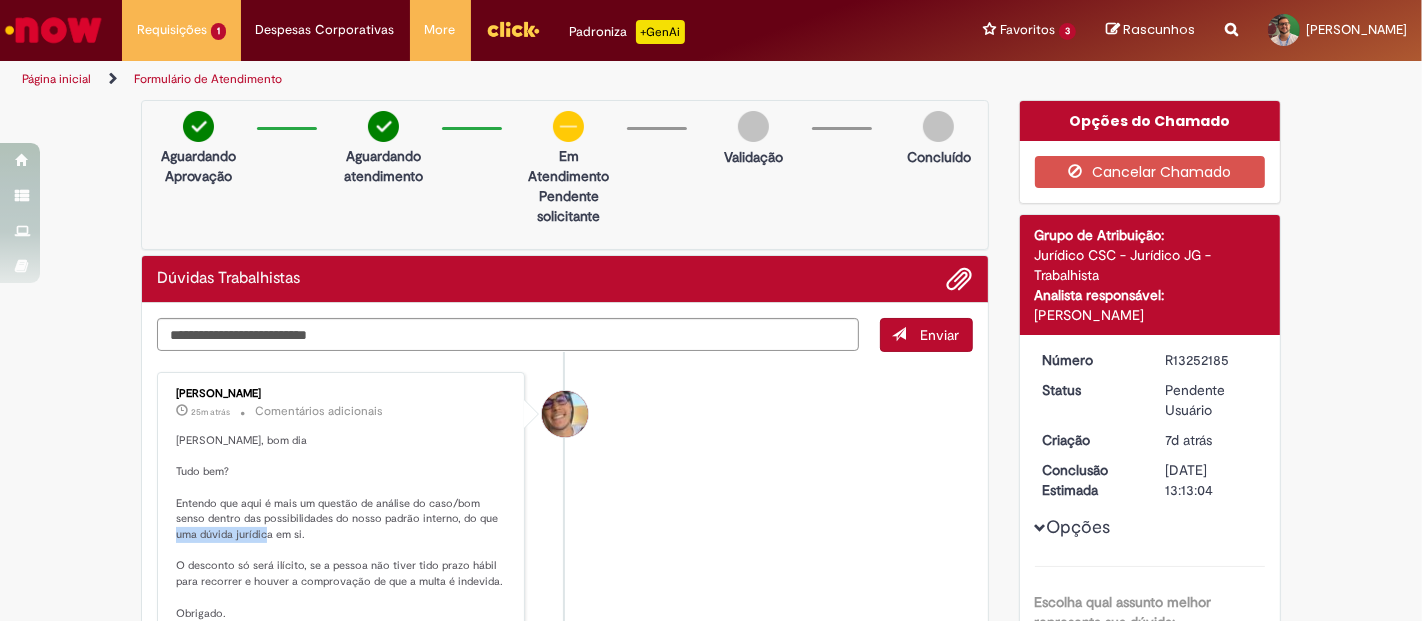 drag, startPoint x: 186, startPoint y: 533, endPoint x: 282, endPoint y: 536, distance: 96.04687 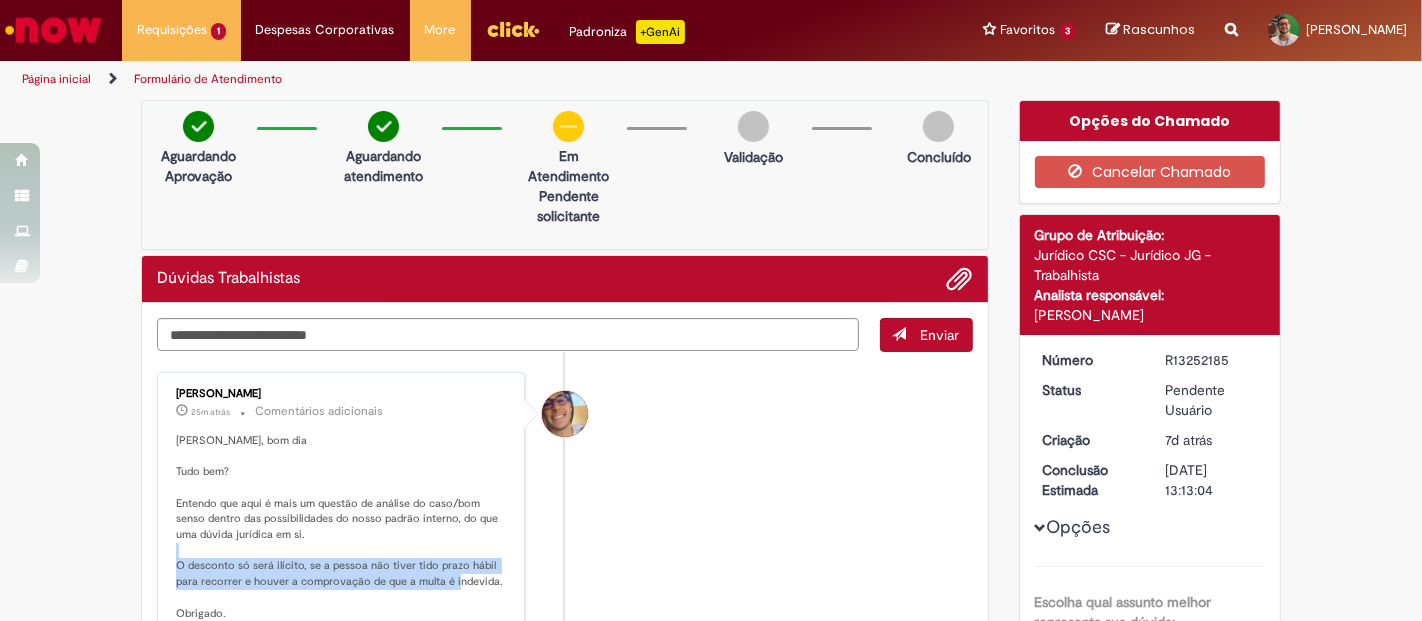 drag, startPoint x: 207, startPoint y: 561, endPoint x: 495, endPoint y: 579, distance: 288.56195 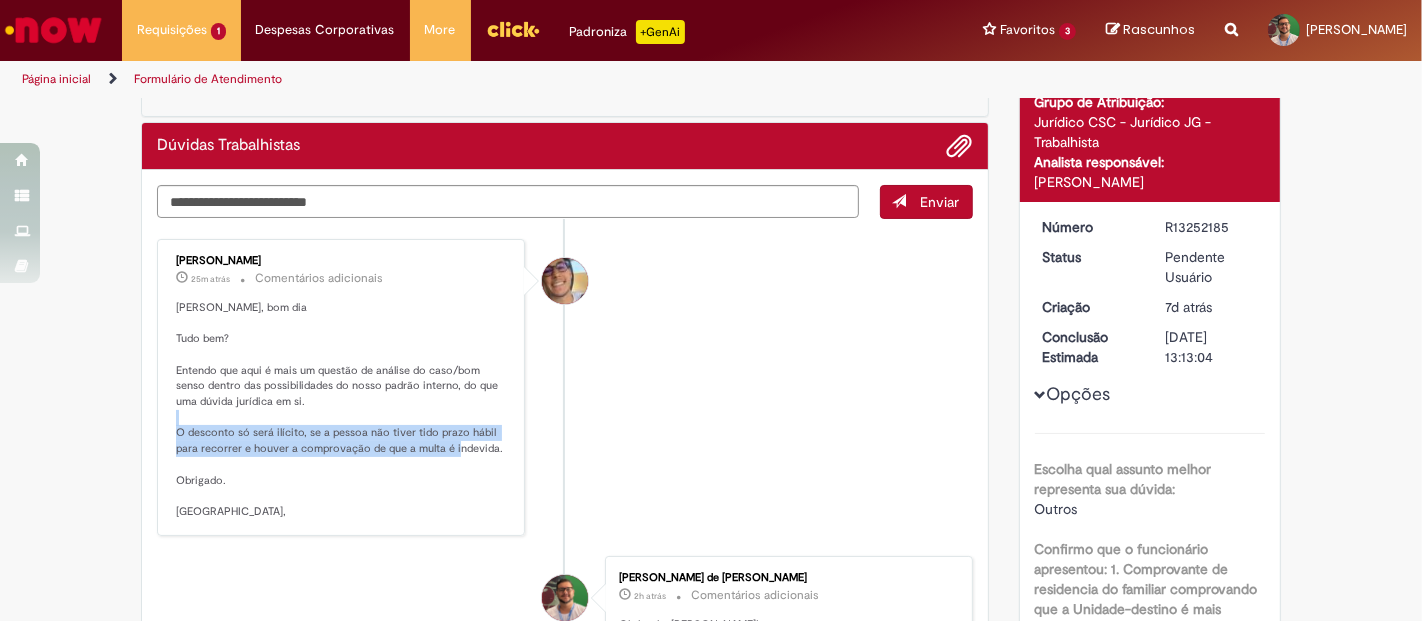scroll, scrollTop: 0, scrollLeft: 0, axis: both 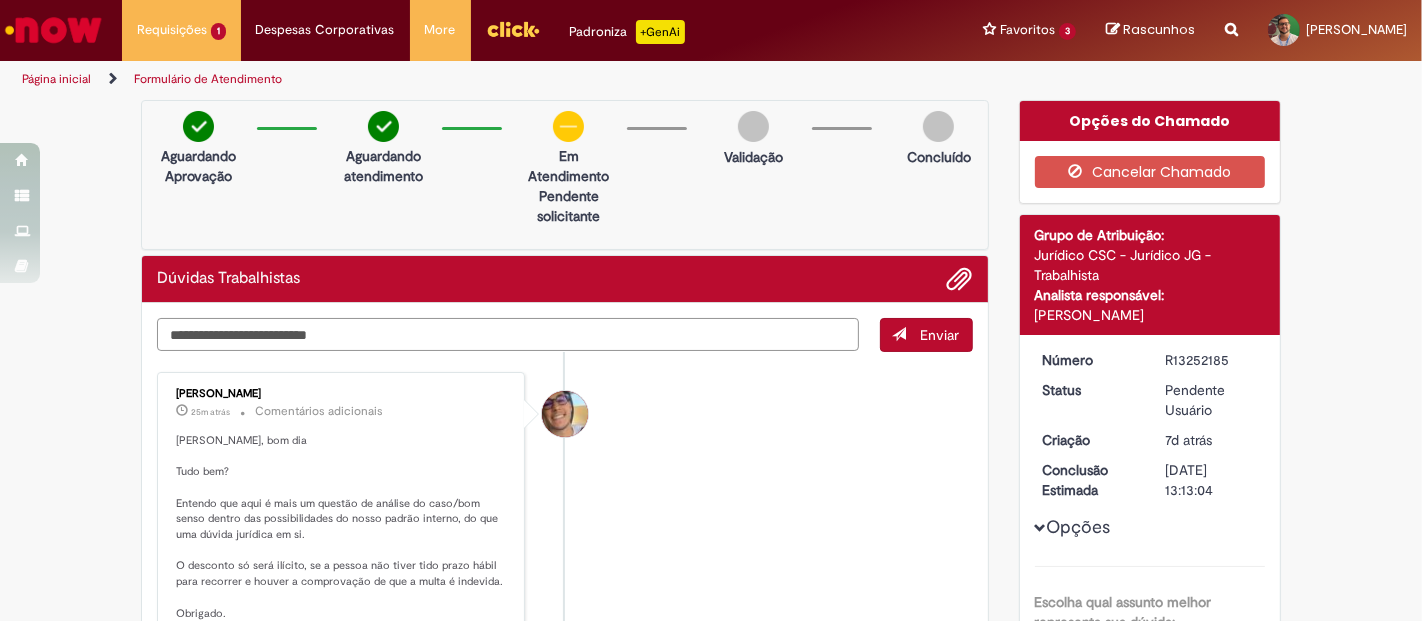 click at bounding box center (508, 334) 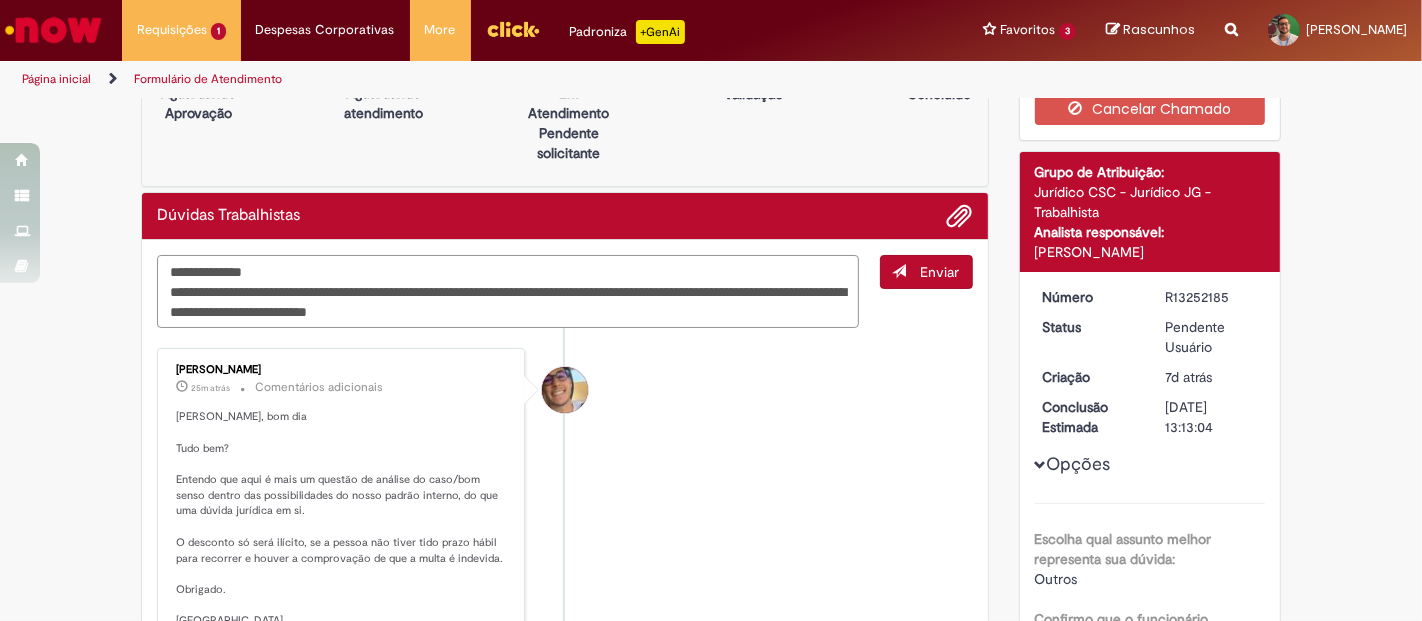 scroll, scrollTop: 111, scrollLeft: 0, axis: vertical 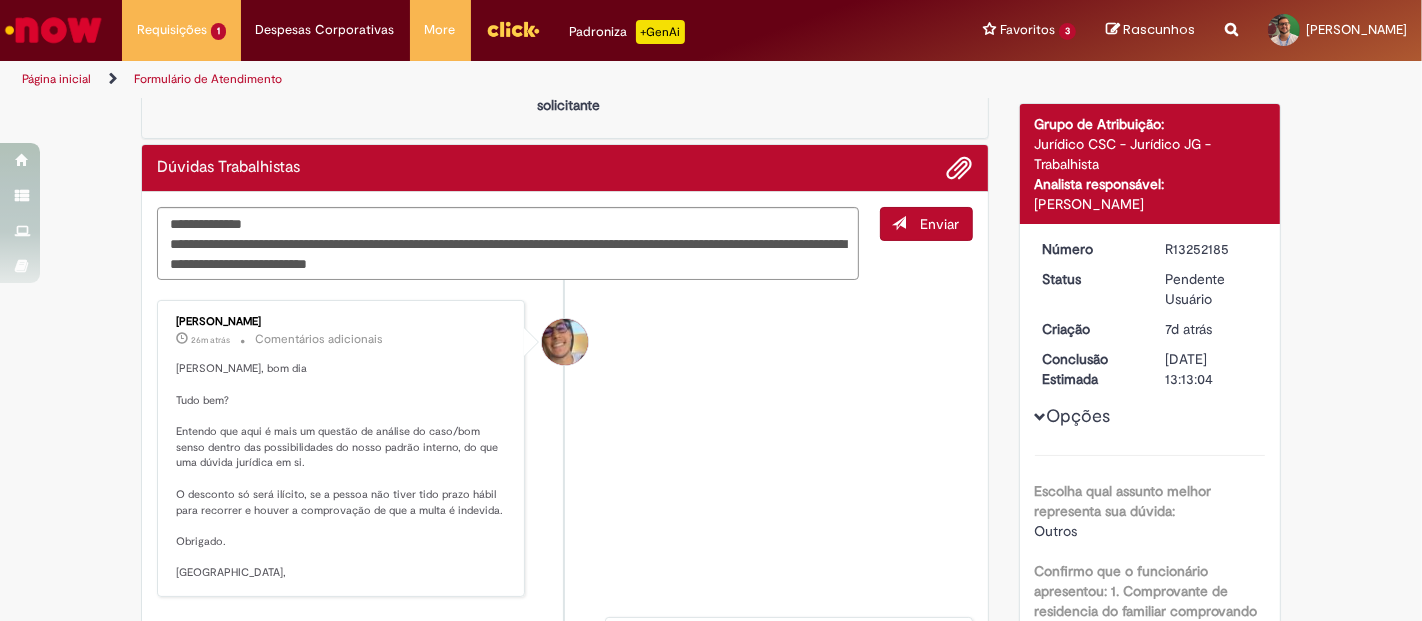 click on "[PERSON_NAME], bom dia
Tudo bem?
Entendo que aqui é mais um questão de análise do caso/bom senso dentro das possibilidades do nosso padrão interno, do que uma dúvida jurídica em si.
O desconto só será ilícito, se a pessoa não tiver tido prazo hábil para recorrer e houver a comprovação de que a multa é indevida.
Obrigado.
[GEOGRAPHIC_DATA]," at bounding box center (342, 471) 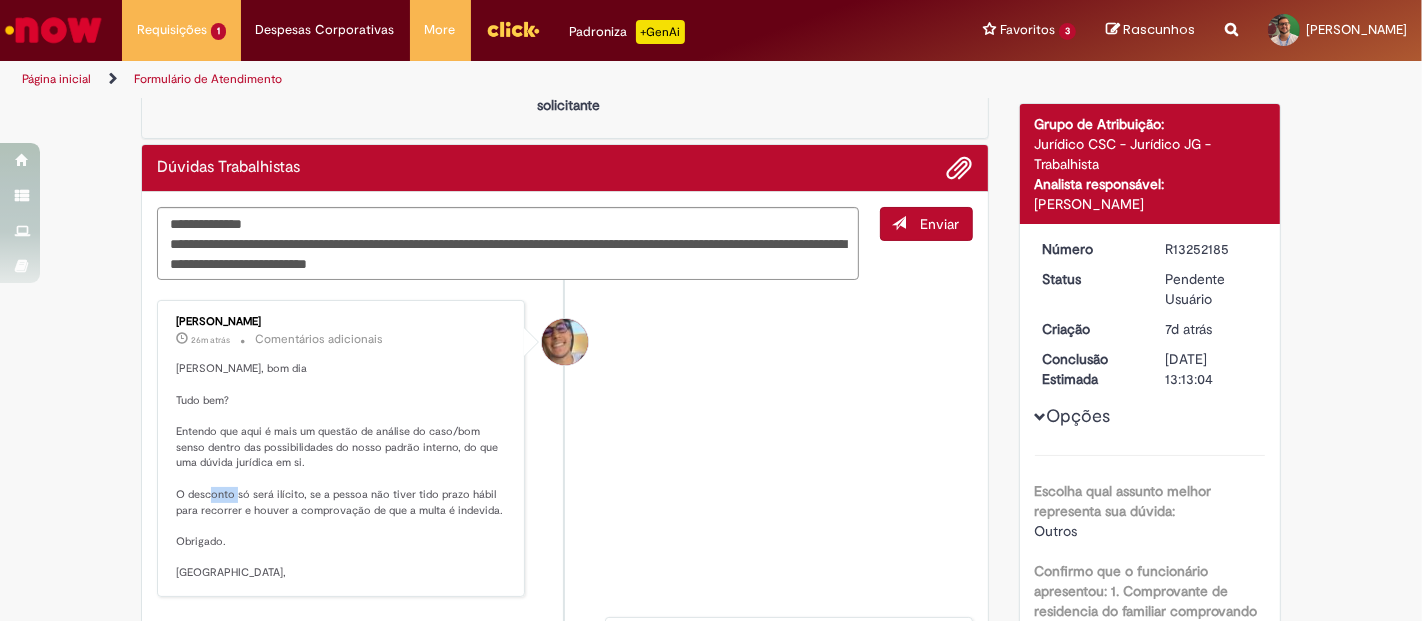 click on "[PERSON_NAME], bom dia
Tudo bem?
Entendo que aqui é mais um questão de análise do caso/bom senso dentro das possibilidades do nosso padrão interno, do que uma dúvida jurídica em si.
O desconto só será ilícito, se a pessoa não tiver tido prazo hábil para recorrer e houver a comprovação de que a multa é indevida.
Obrigado.
[GEOGRAPHIC_DATA]," at bounding box center [342, 471] 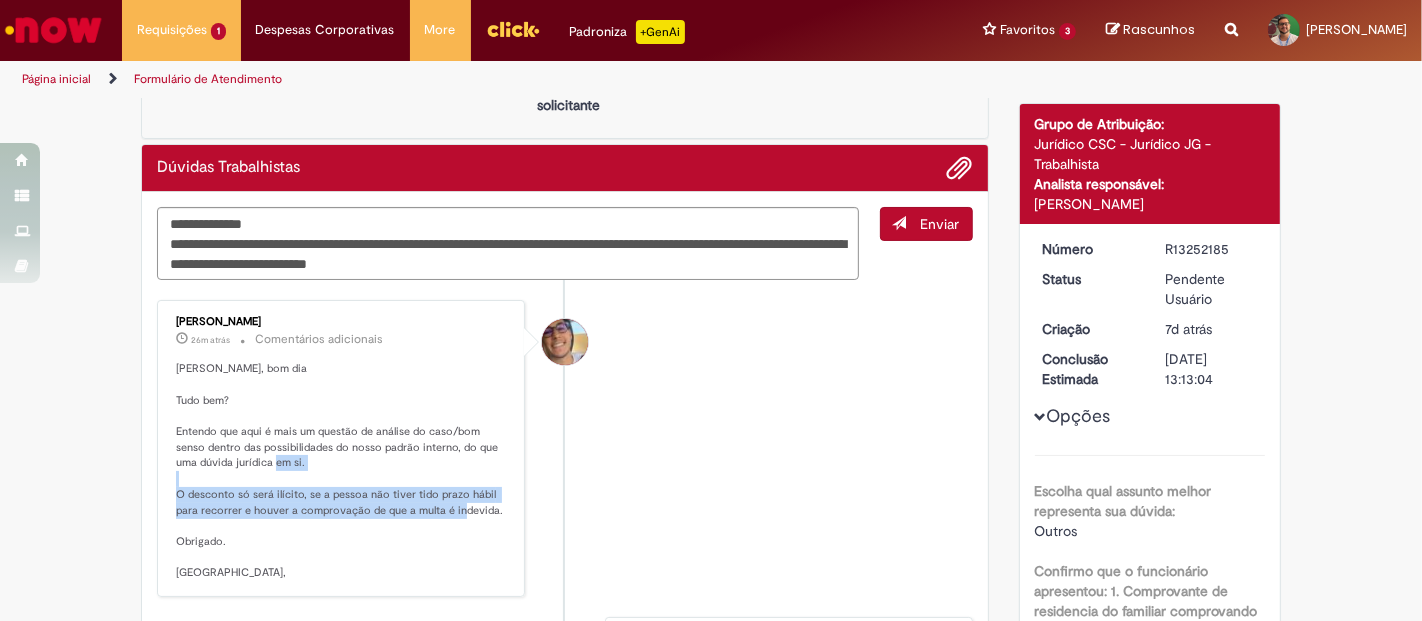 click on "[PERSON_NAME], bom dia
Tudo bem?
Entendo que aqui é mais um questão de análise do caso/bom senso dentro das possibilidades do nosso padrão interno, do que uma dúvida jurídica em si.
O desconto só será ilícito, se a pessoa não tiver tido prazo hábil para recorrer e houver a comprovação de que a multa é indevida.
Obrigado.
[GEOGRAPHIC_DATA]," at bounding box center (342, 471) 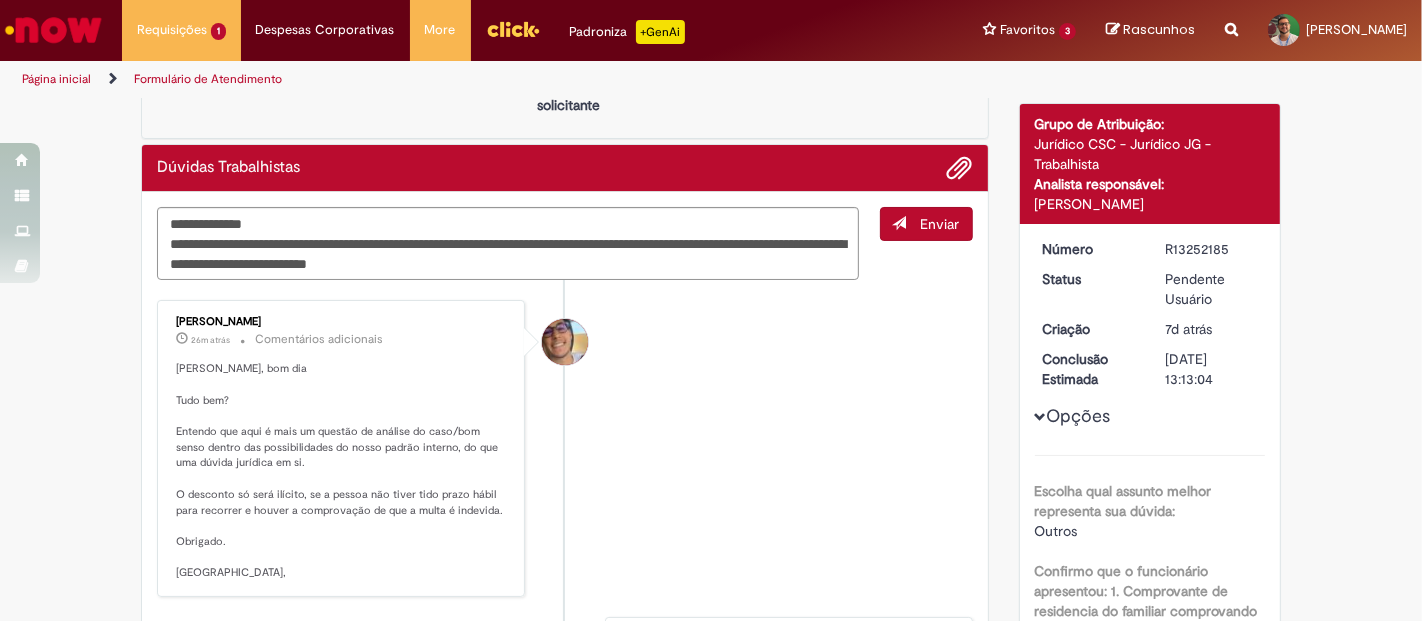 click on "[PERSON_NAME], bom dia
Tudo bem?
Entendo que aqui é mais um questão de análise do caso/bom senso dentro das possibilidades do nosso padrão interno, do que uma dúvida jurídica em si.
O desconto só será ilícito, se a pessoa não tiver tido prazo hábil para recorrer e houver a comprovação de que a multa é indevida.
Obrigado.
[GEOGRAPHIC_DATA]," at bounding box center [342, 471] 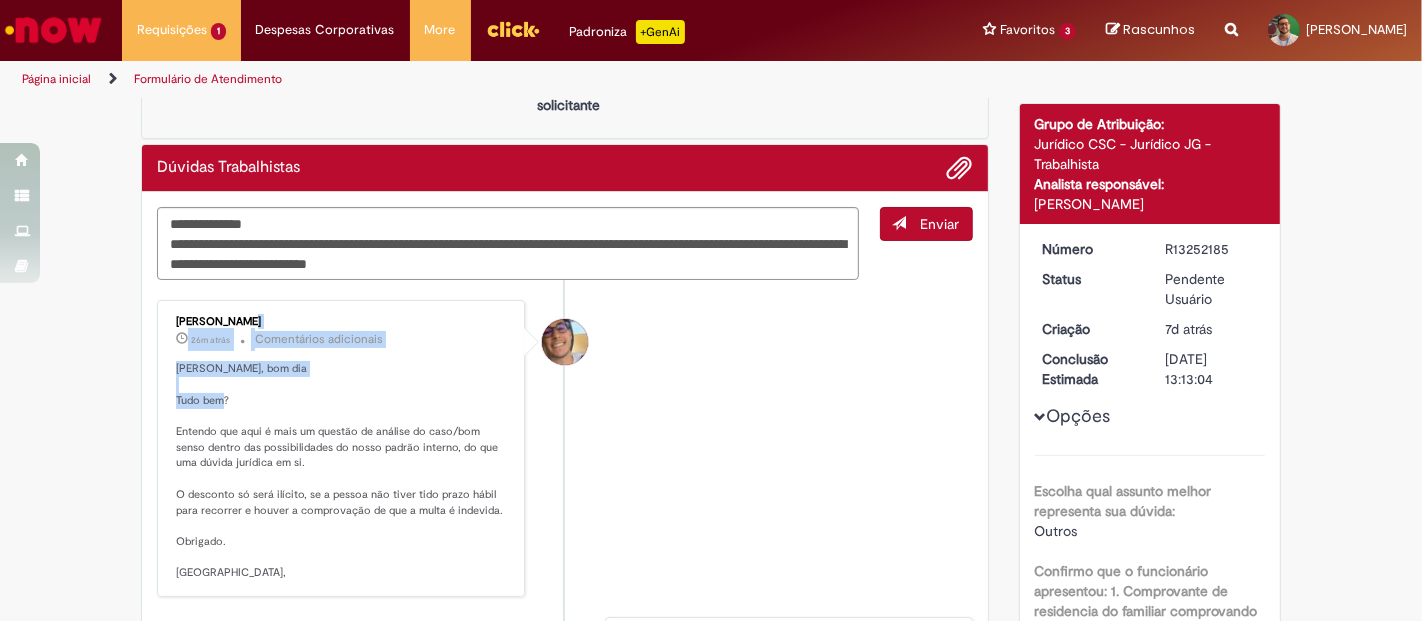 drag, startPoint x: 196, startPoint y: 433, endPoint x: 533, endPoint y: 511, distance: 345.90894 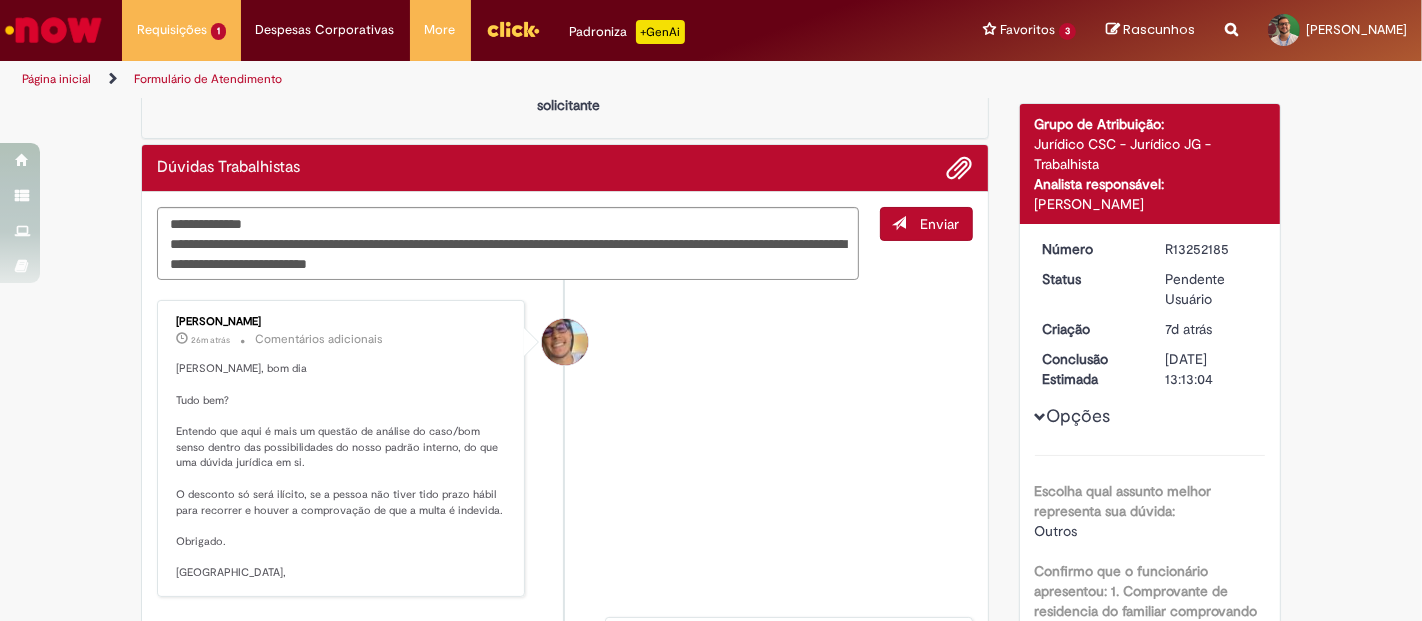 click on "[PERSON_NAME], bom dia
Tudo bem?
Entendo que aqui é mais um questão de análise do caso/bom senso dentro das possibilidades do nosso padrão interno, do que uma dúvida jurídica em si.
O desconto só será ilícito, se a pessoa não tiver tido prazo hábil para recorrer e houver a comprovação de que a multa é indevida.
Obrigado.
[GEOGRAPHIC_DATA]," at bounding box center (342, 471) 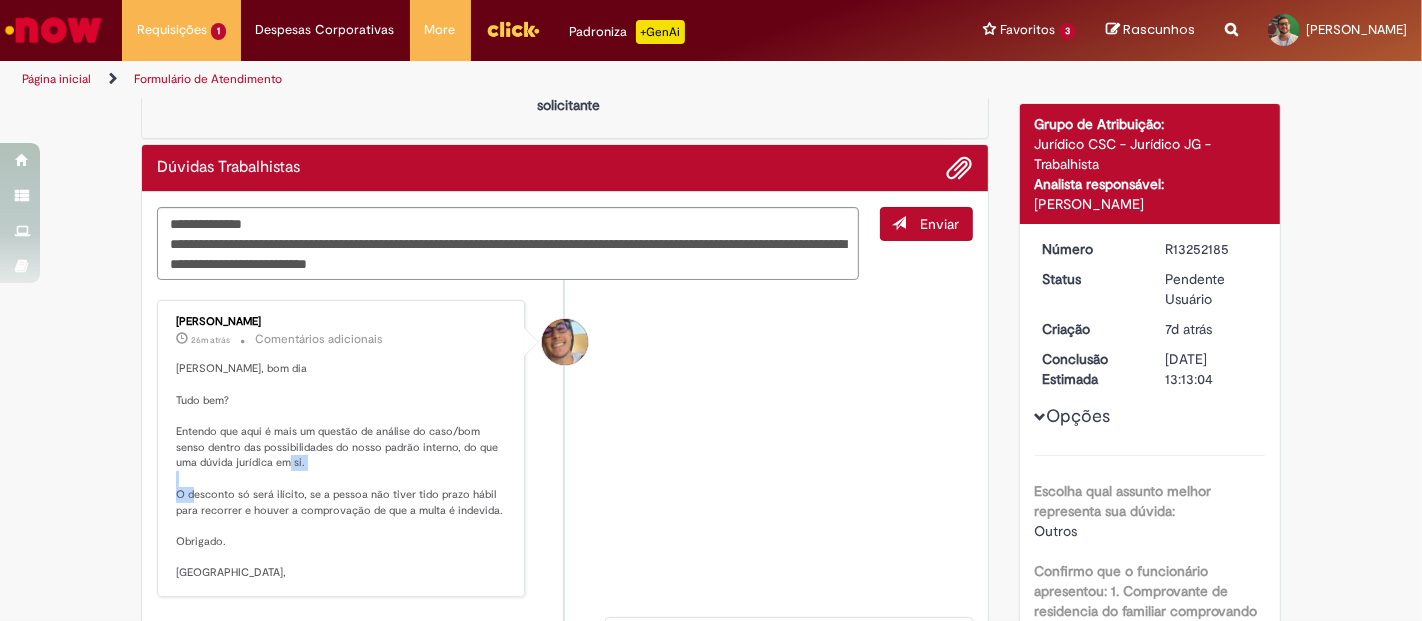 click on "[PERSON_NAME], bom dia
Tudo bem?
Entendo que aqui é mais um questão de análise do caso/bom senso dentro das possibilidades do nosso padrão interno, do que uma dúvida jurídica em si.
O desconto só será ilícito, se a pessoa não tiver tido prazo hábil para recorrer e houver a comprovação de que a multa é indevida.
Obrigado.
[GEOGRAPHIC_DATA]," at bounding box center (342, 471) 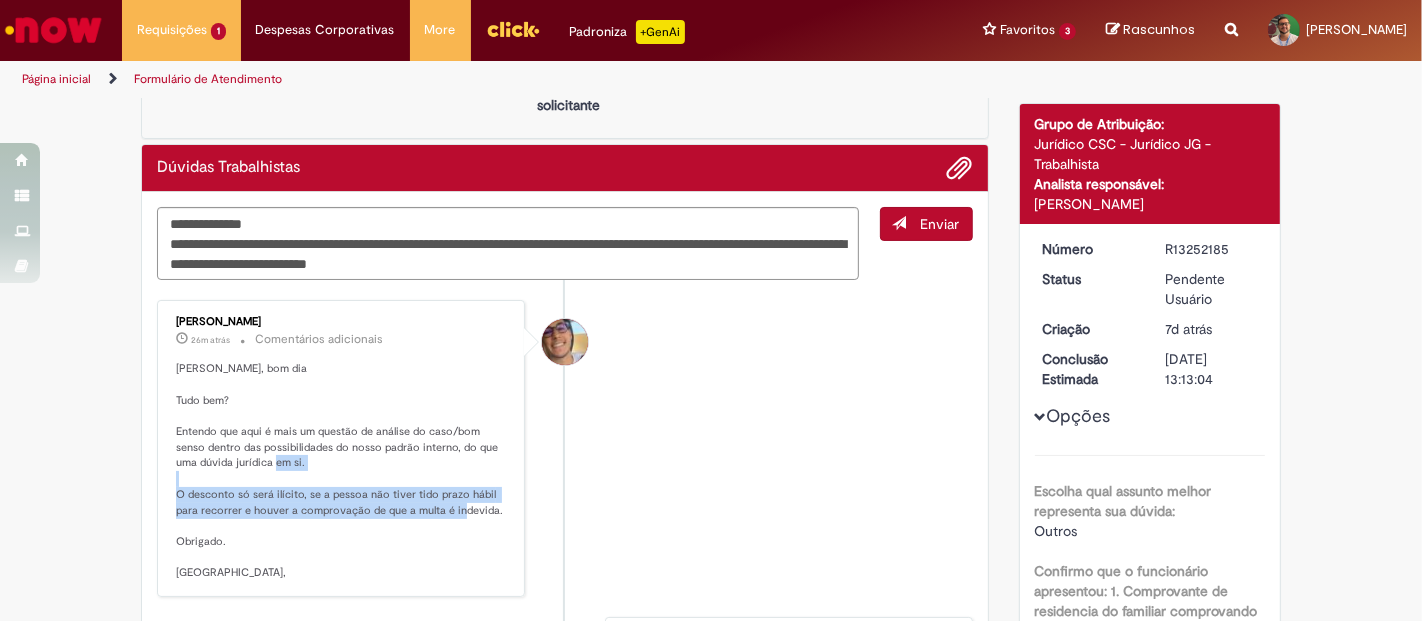 click on "[PERSON_NAME], bom dia
Tudo bem?
Entendo que aqui é mais um questão de análise do caso/bom senso dentro das possibilidades do nosso padrão interno, do que uma dúvida jurídica em si.
O desconto só será ilícito, se a pessoa não tiver tido prazo hábil para recorrer e houver a comprovação de que a multa é indevida.
Obrigado.
[GEOGRAPHIC_DATA]," at bounding box center (342, 471) 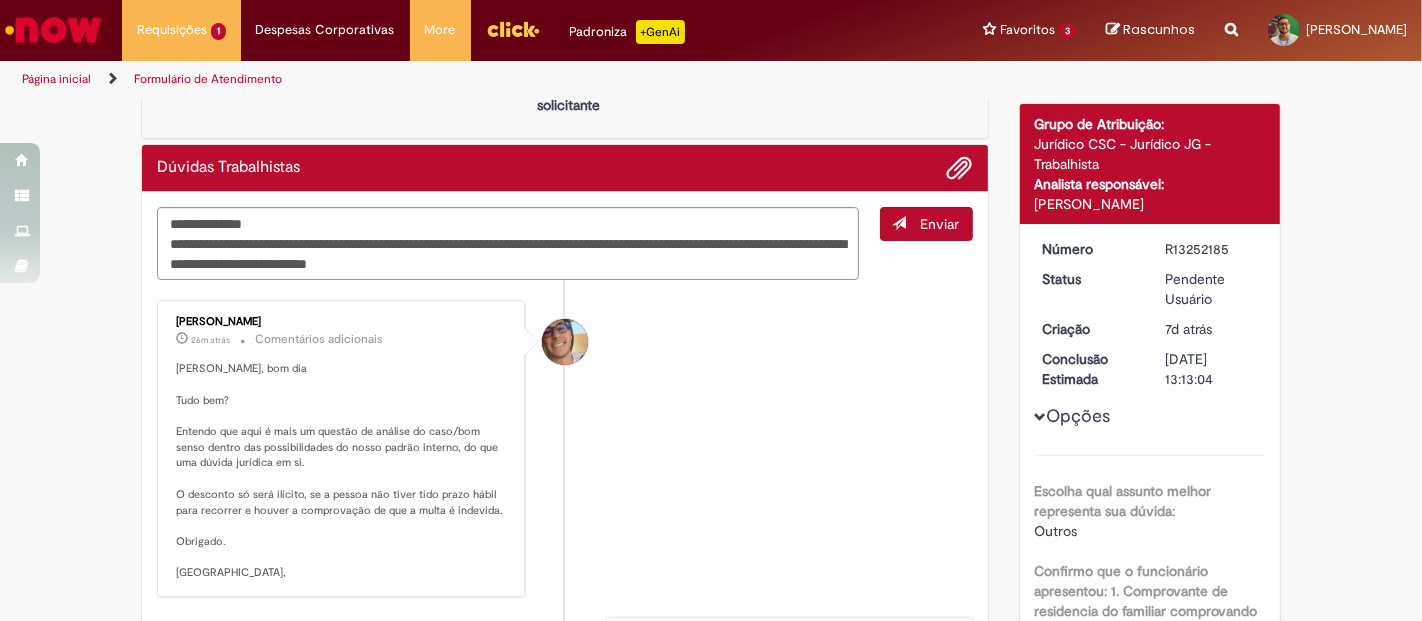 click on "[PERSON_NAME], bom dia
Tudo bem?
Entendo que aqui é mais um questão de análise do caso/bom senso dentro das possibilidades do nosso padrão interno, do que uma dúvida jurídica em si.
O desconto só será ilícito, se a pessoa não tiver tido prazo hábil para recorrer e houver a comprovação de que a multa é indevida.
Obrigado.
[GEOGRAPHIC_DATA]," at bounding box center (342, 471) 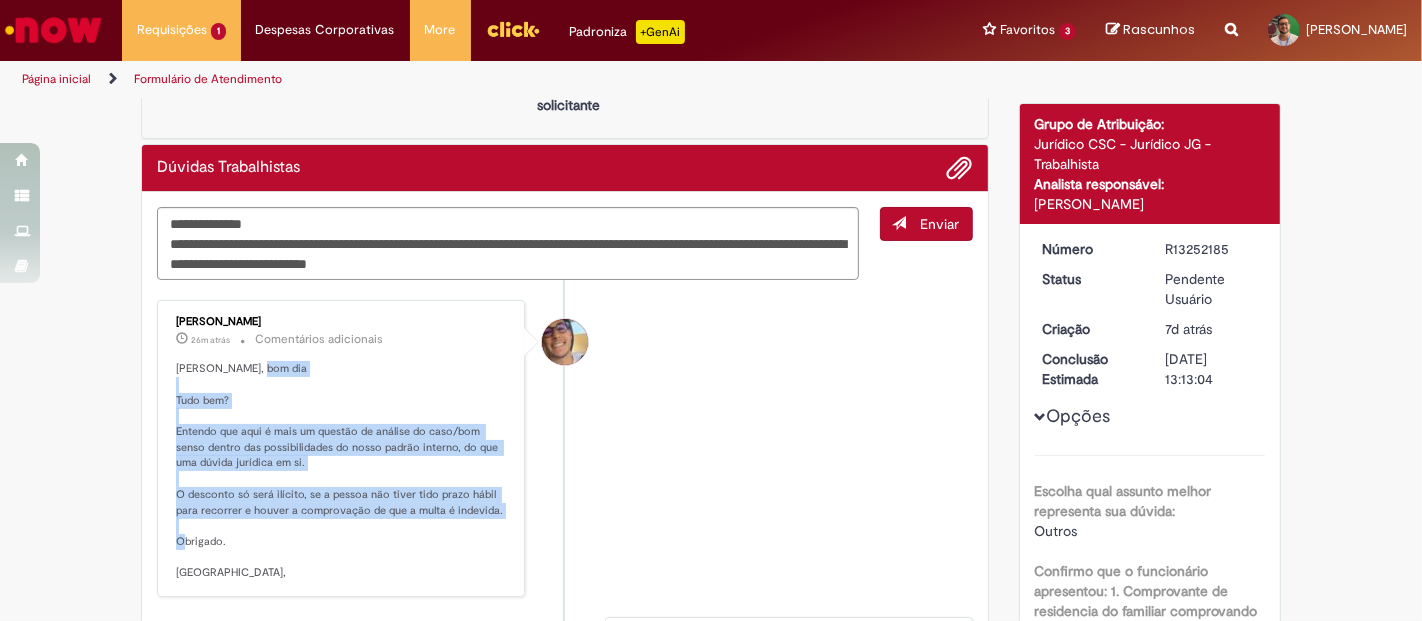 drag, startPoint x: 160, startPoint y: 389, endPoint x: 499, endPoint y: 532, distance: 367.92664 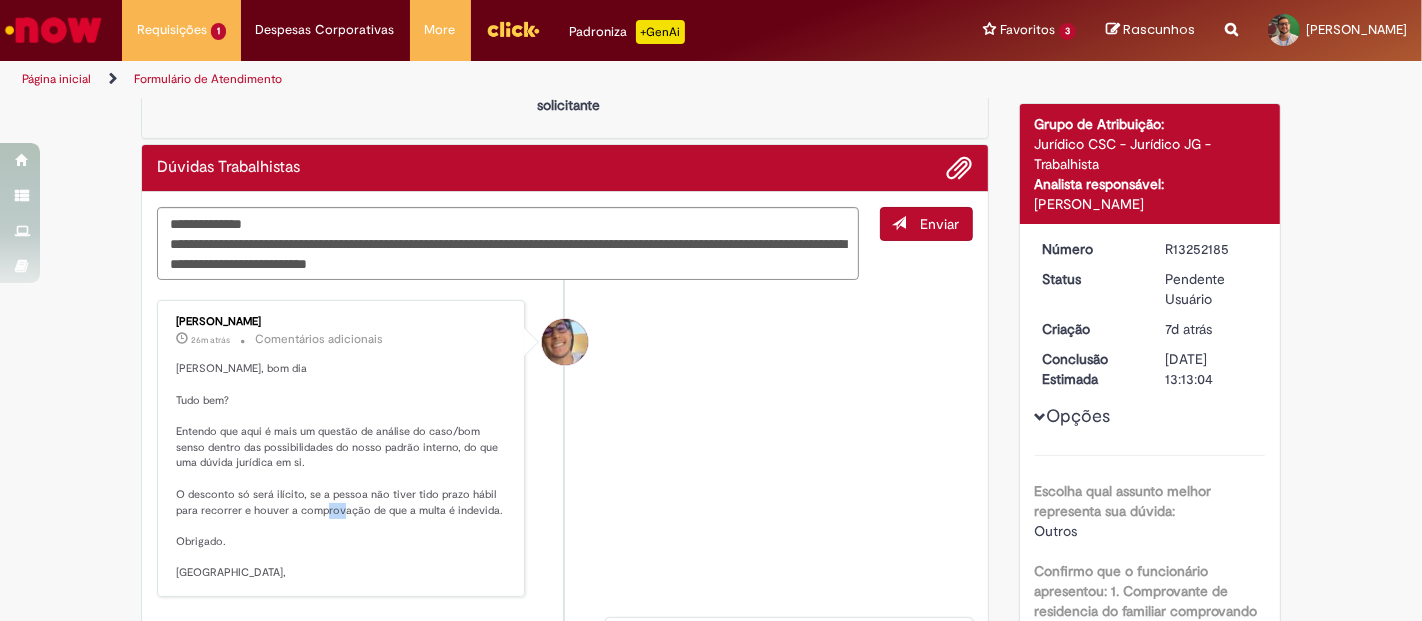 click on "[PERSON_NAME], bom dia
Tudo bem?
Entendo que aqui é mais um questão de análise do caso/bom senso dentro das possibilidades do nosso padrão interno, do que uma dúvida jurídica em si.
O desconto só será ilícito, se a pessoa não tiver tido prazo hábil para recorrer e houver a comprovação de que a multa é indevida.
Obrigado.
[GEOGRAPHIC_DATA]," at bounding box center (342, 471) 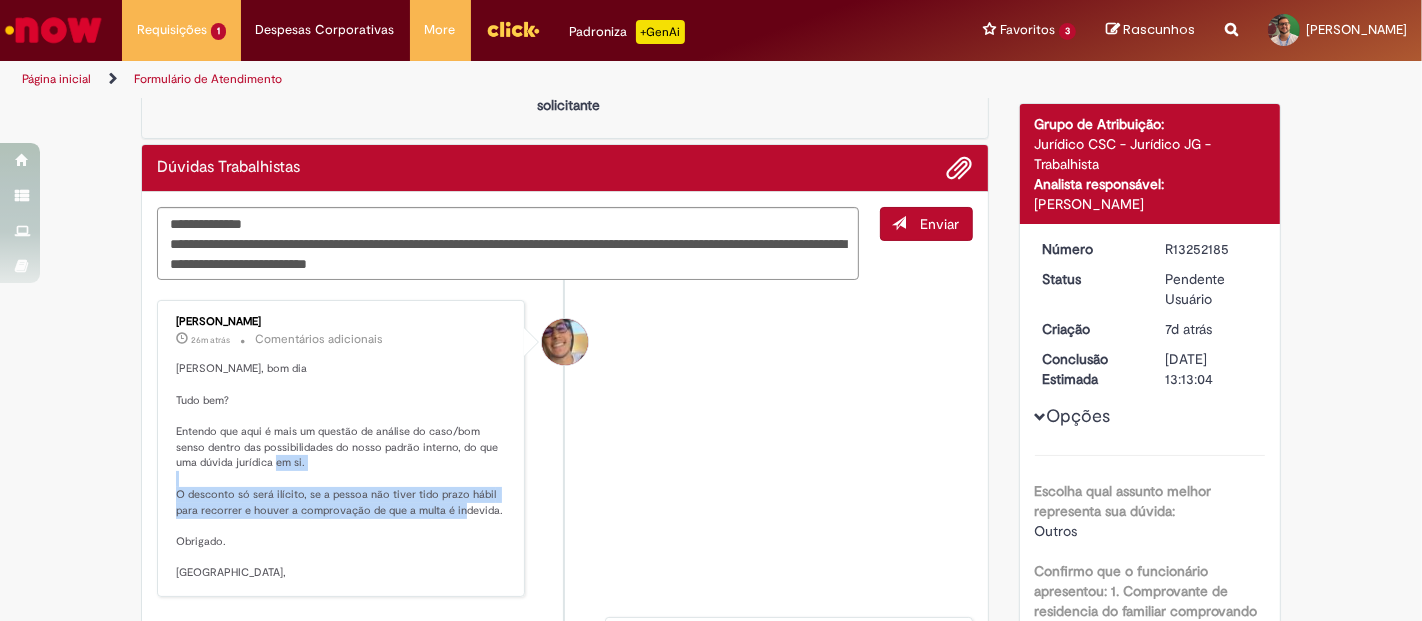 click on "[PERSON_NAME], bom dia
Tudo bem?
Entendo que aqui é mais um questão de análise do caso/bom senso dentro das possibilidades do nosso padrão interno, do que uma dúvida jurídica em si.
O desconto só será ilícito, se a pessoa não tiver tido prazo hábil para recorrer e houver a comprovação de que a multa é indevida.
Obrigado.
[GEOGRAPHIC_DATA]," at bounding box center [342, 471] 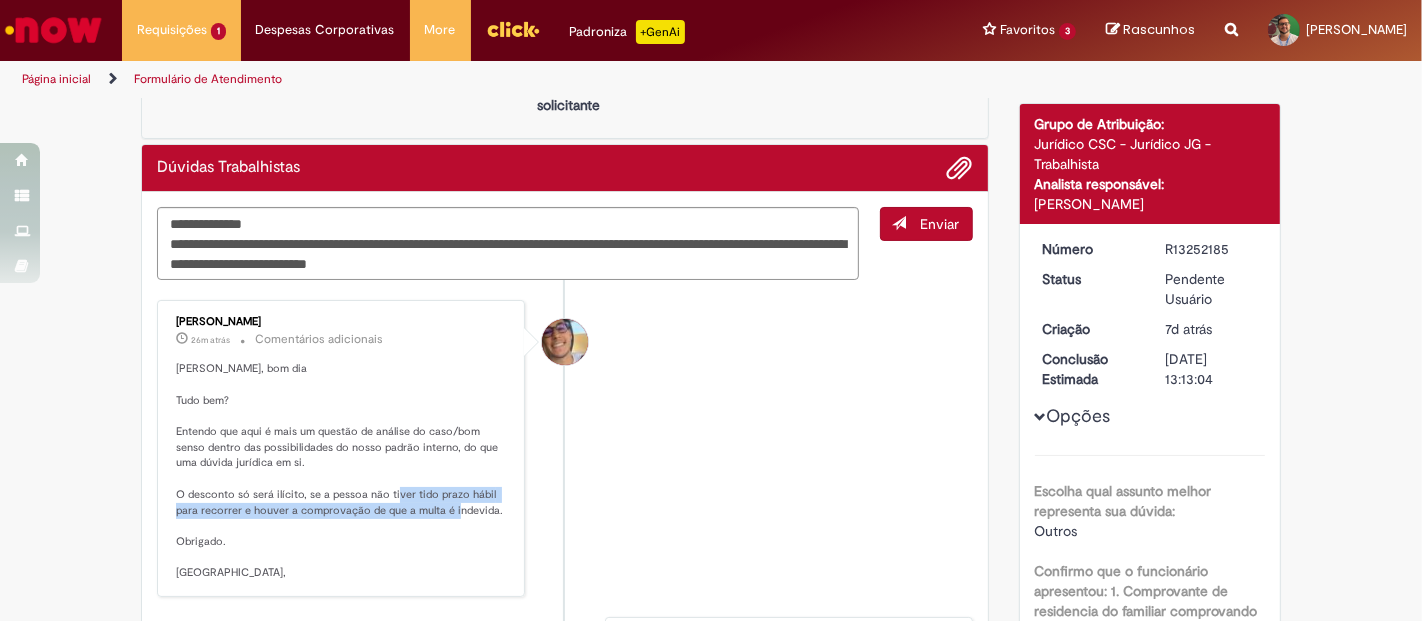 drag, startPoint x: 422, startPoint y: 487, endPoint x: 503, endPoint y: 509, distance: 83.9345 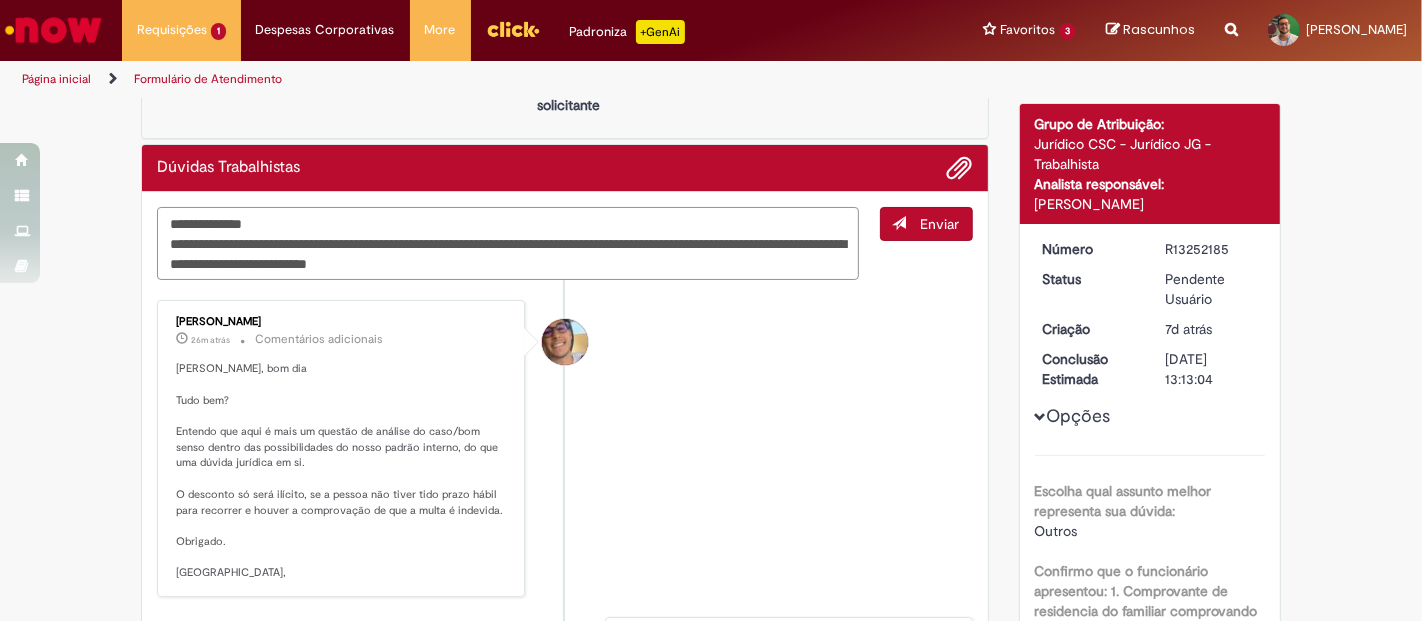 click on "**********" at bounding box center (508, 243) 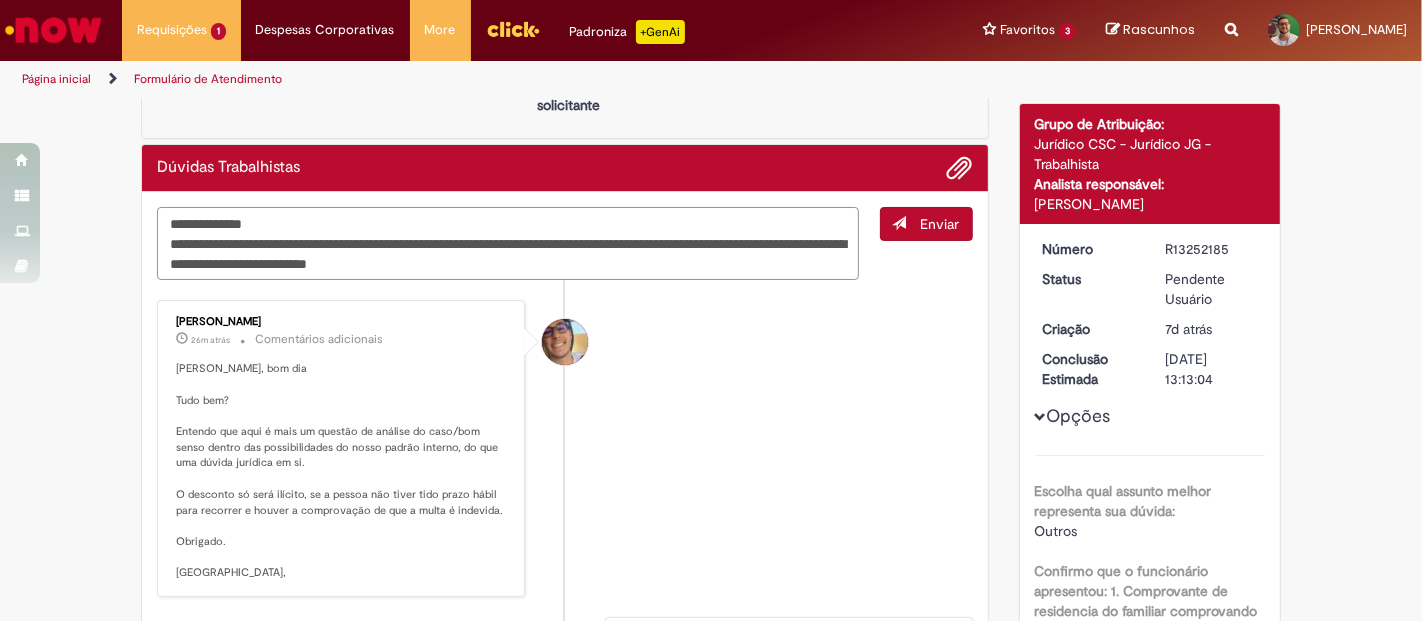 drag, startPoint x: 189, startPoint y: 248, endPoint x: 765, endPoint y: 267, distance: 576.3133 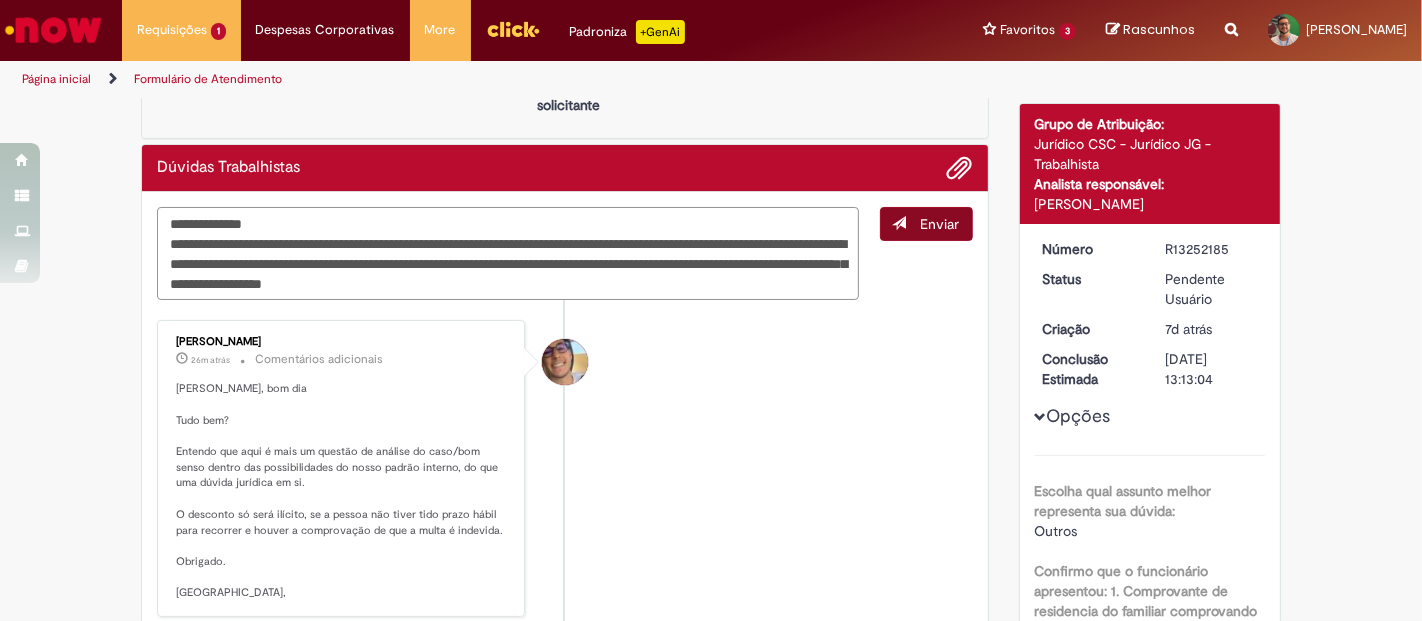 type on "**********" 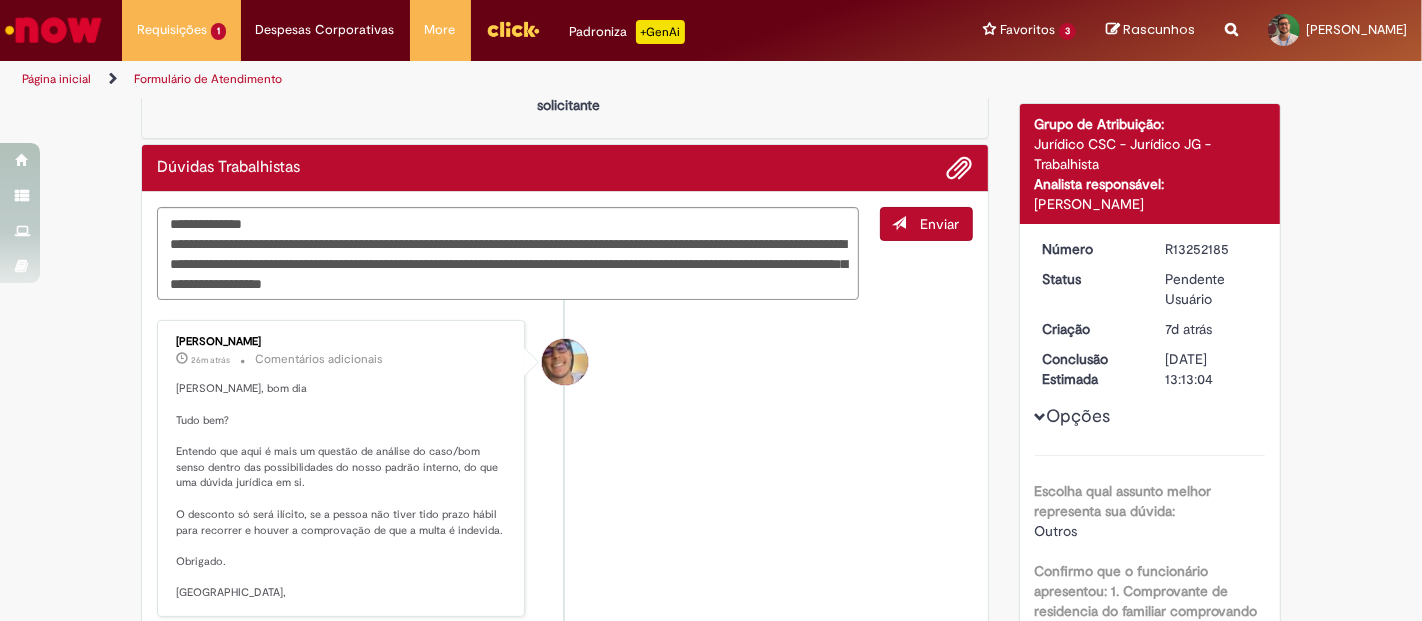 click on "Enviar" at bounding box center [926, 224] 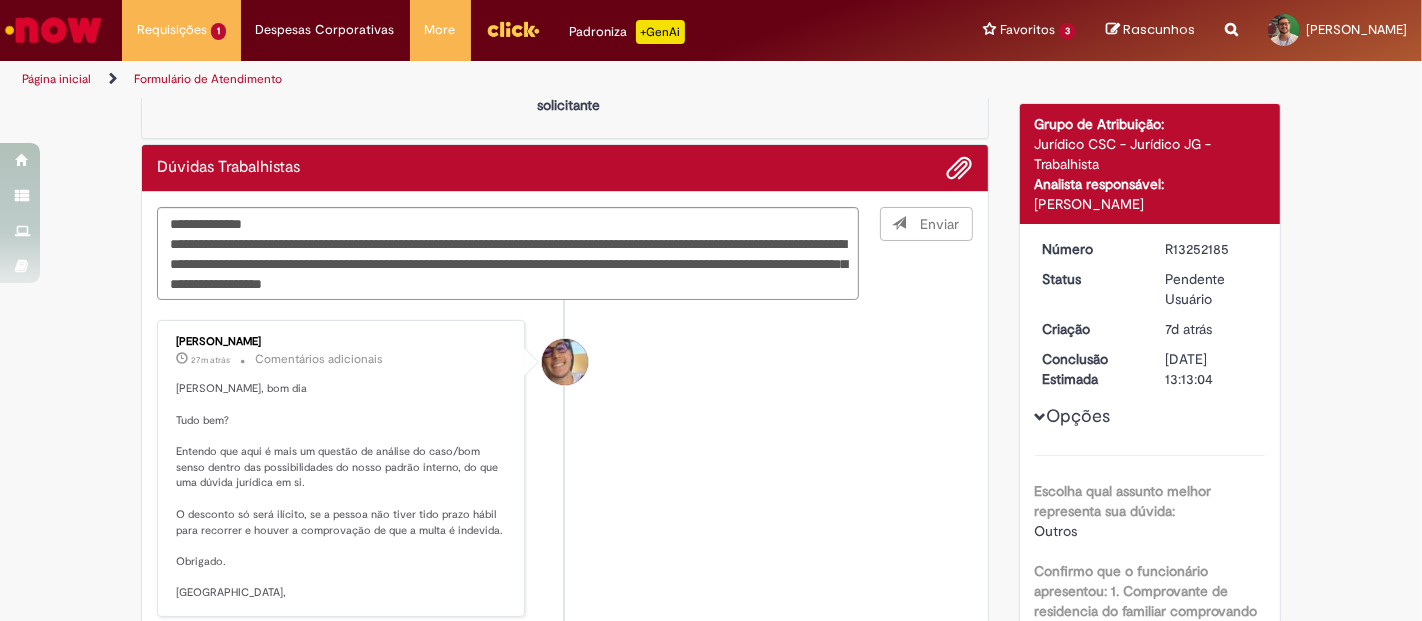 type 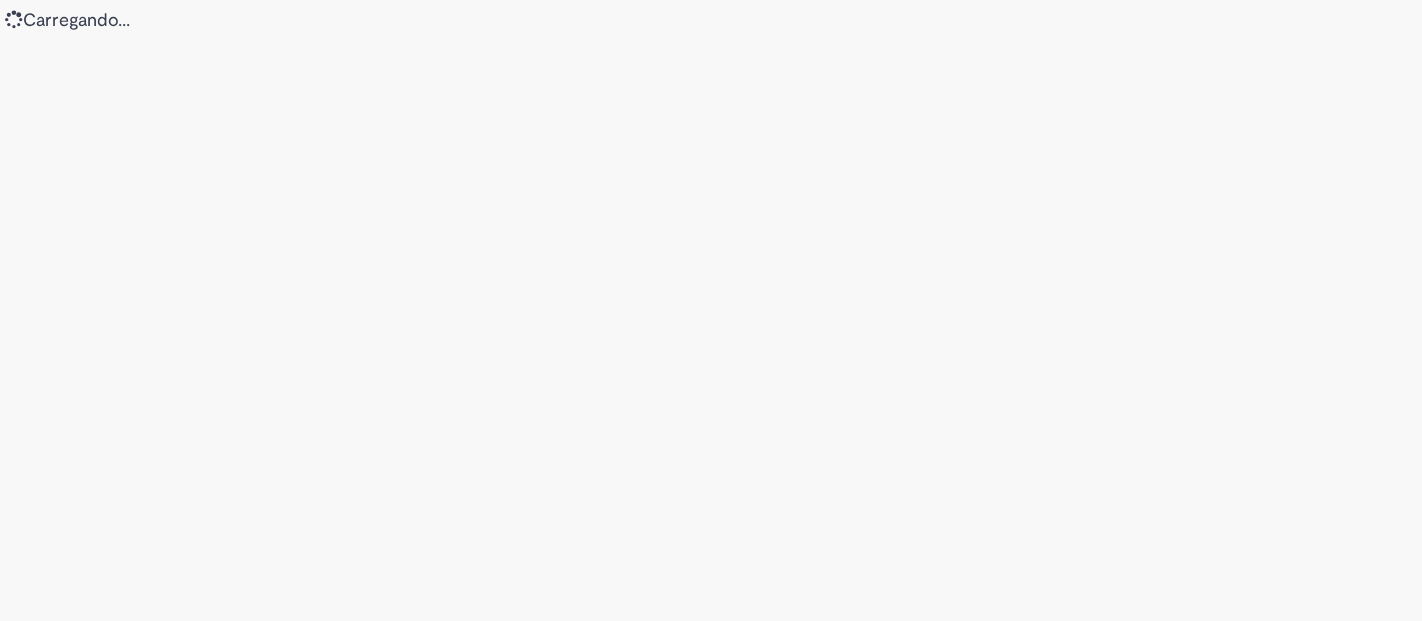 scroll, scrollTop: 0, scrollLeft: 0, axis: both 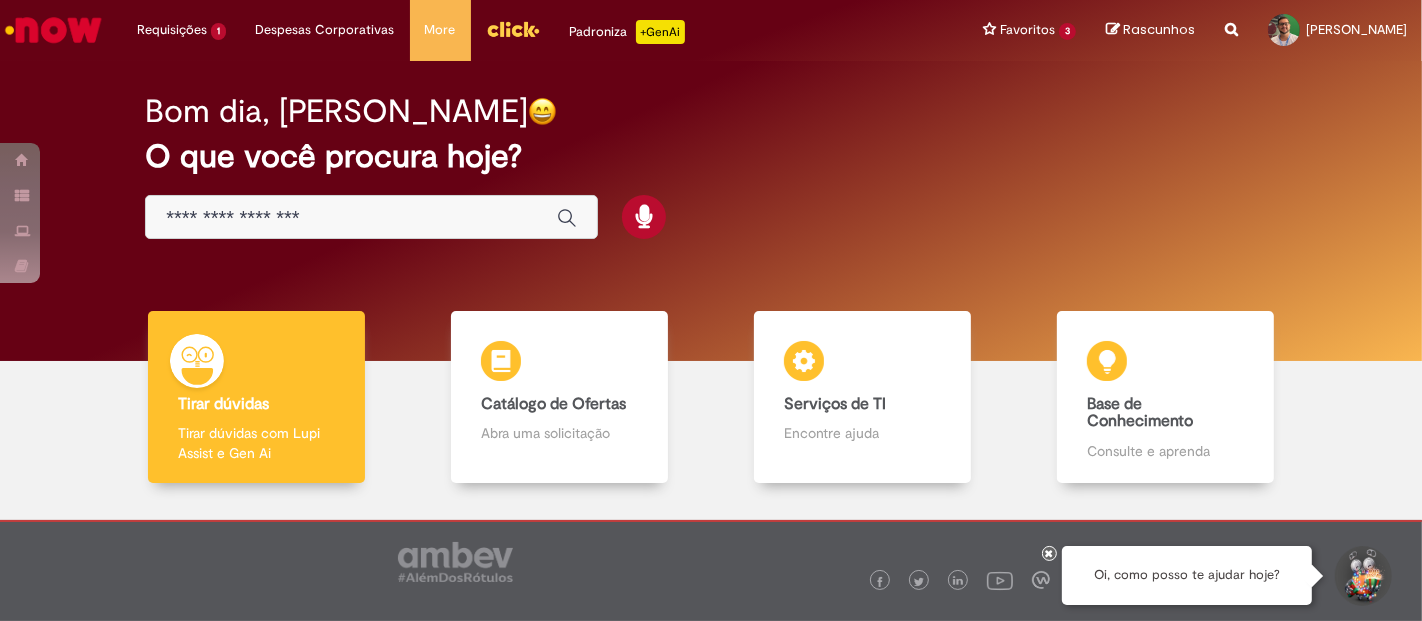 click at bounding box center (371, 217) 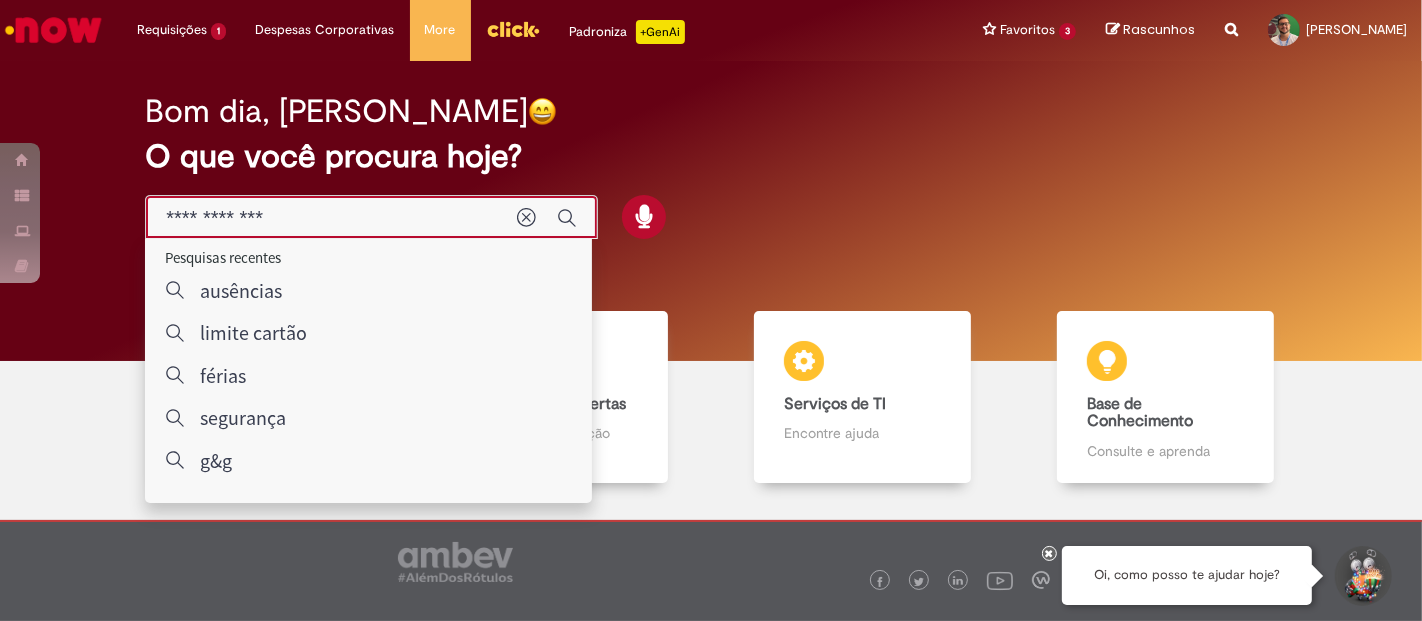 type on "**********" 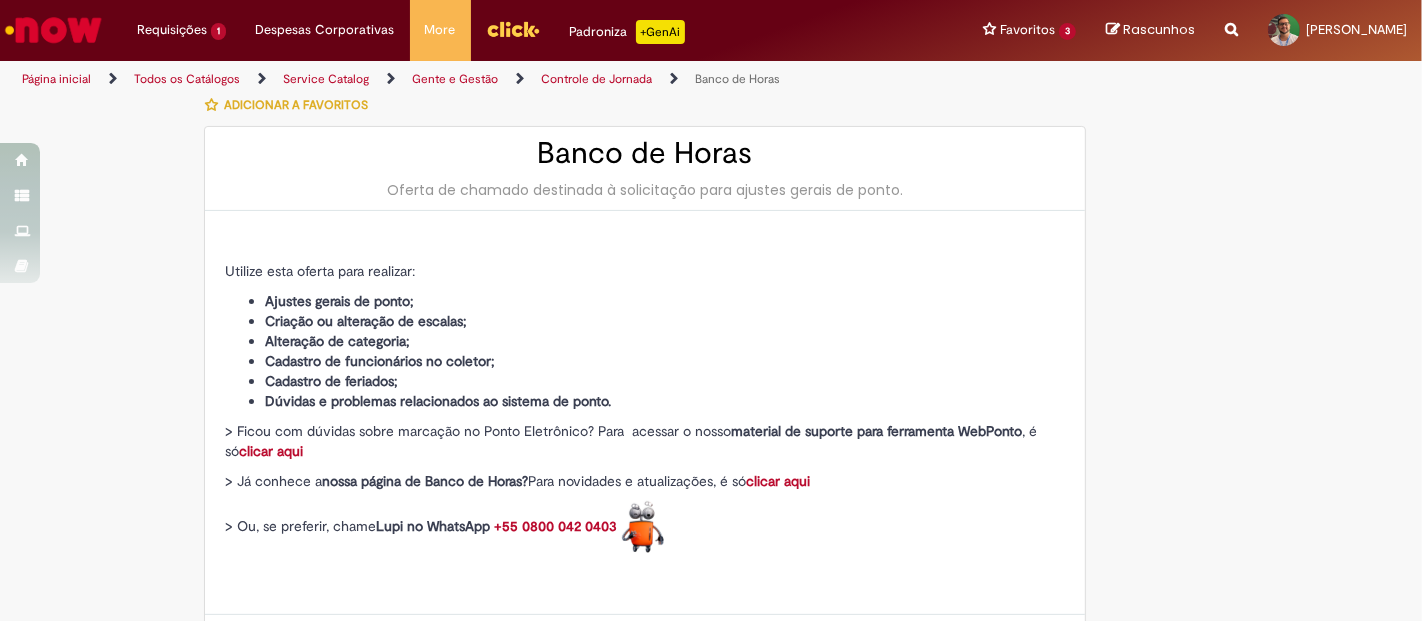 type on "********" 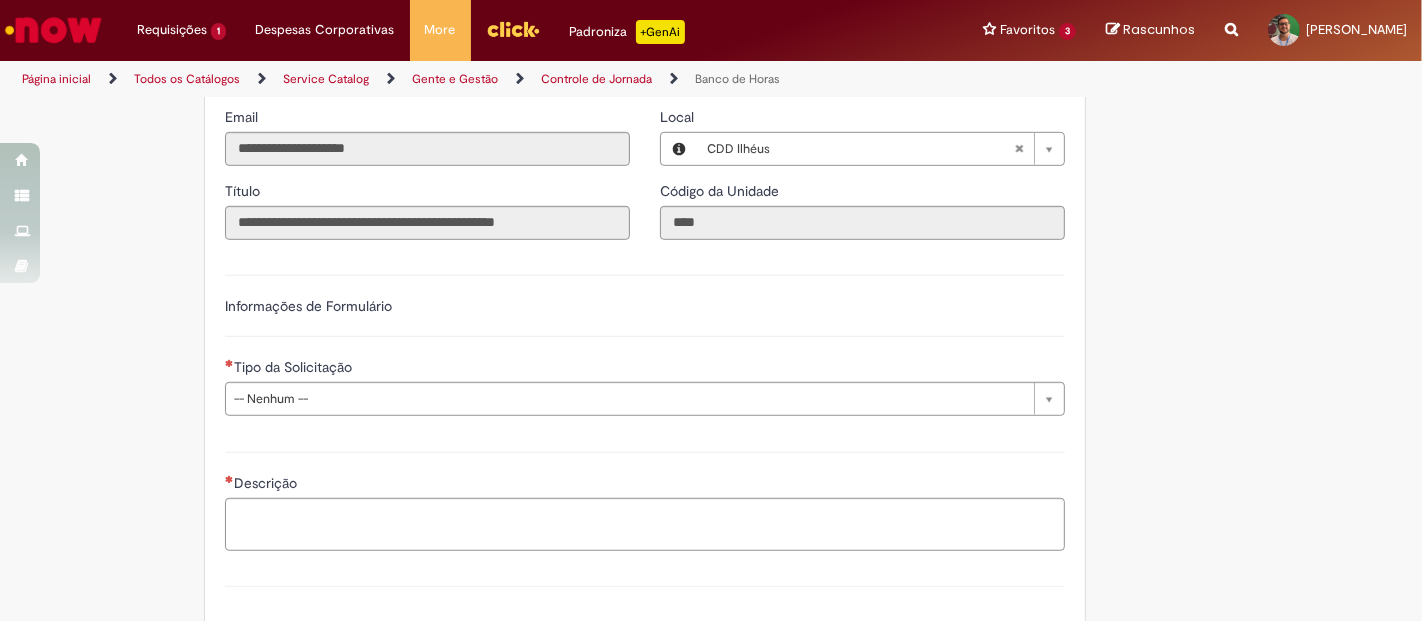 scroll, scrollTop: 1333, scrollLeft: 0, axis: vertical 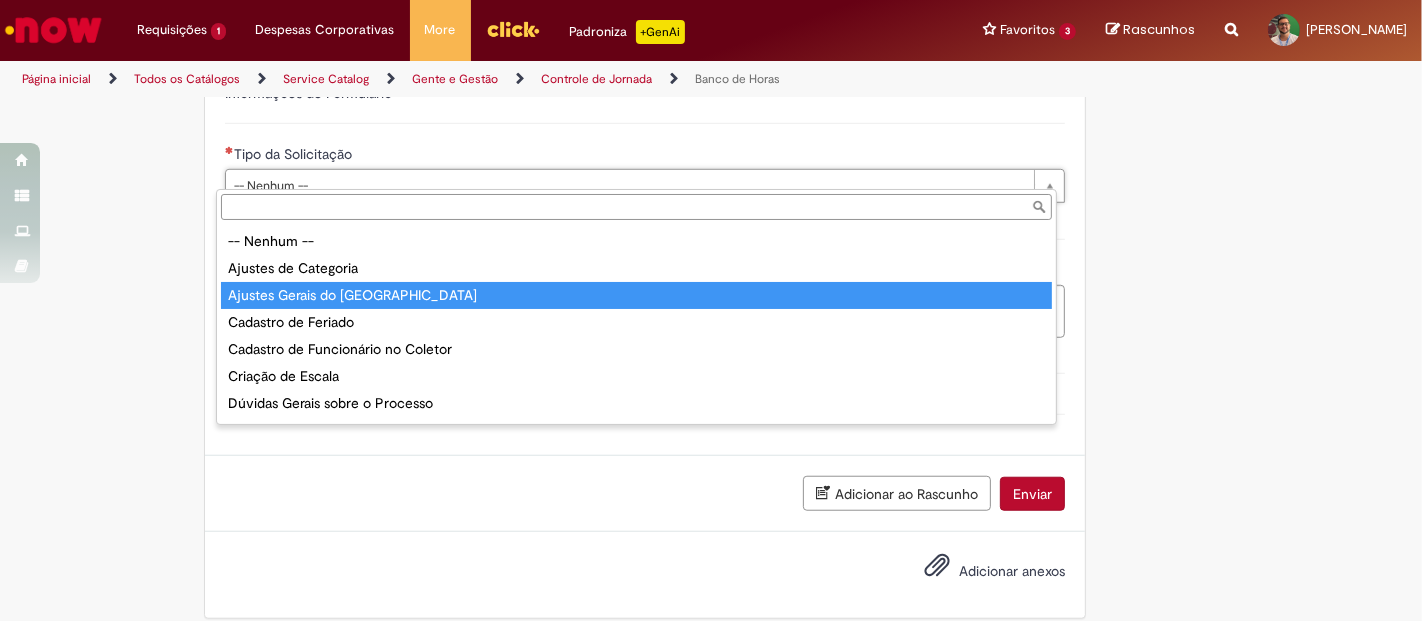 type on "**********" 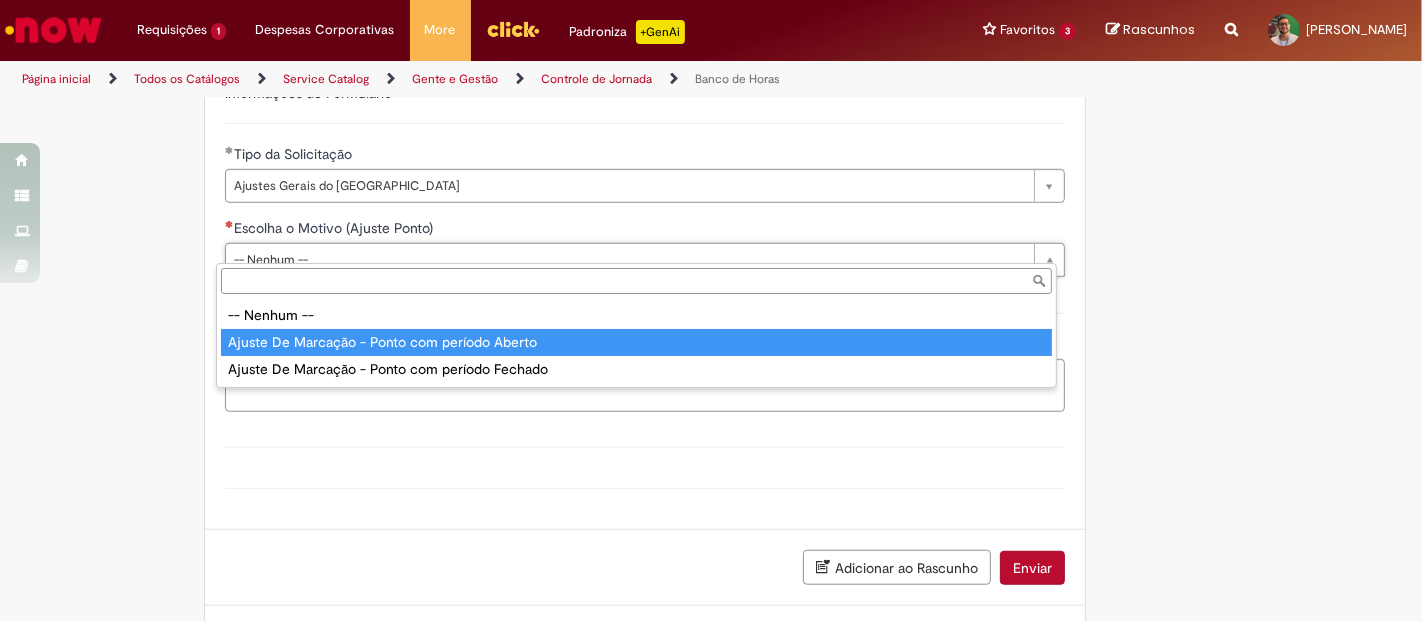 type on "**********" 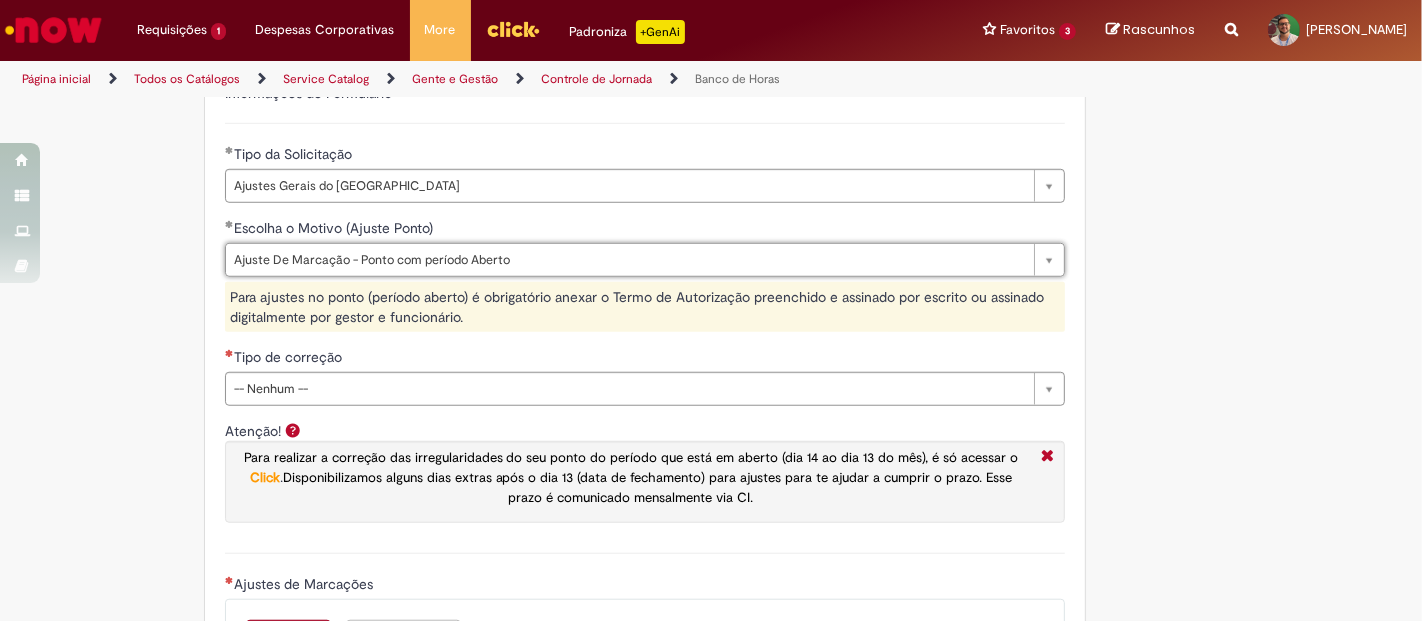 click on "Tipo de correção" at bounding box center (645, 359) 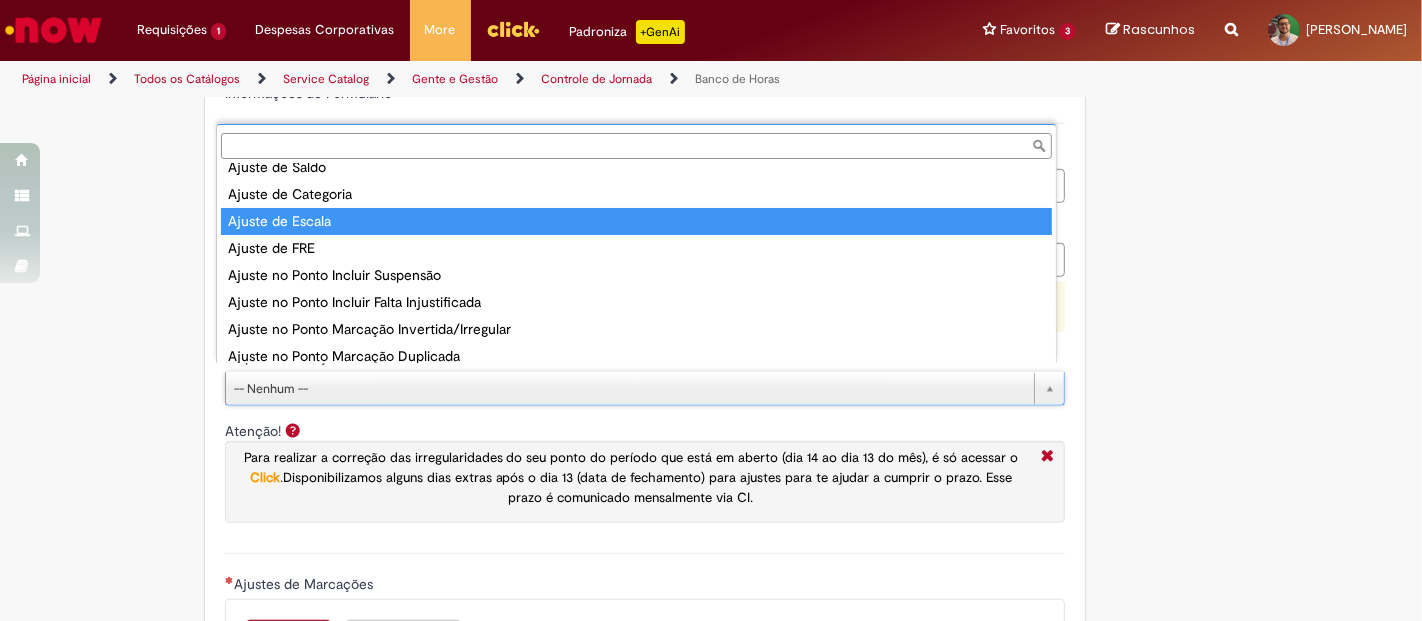 scroll, scrollTop: 104, scrollLeft: 0, axis: vertical 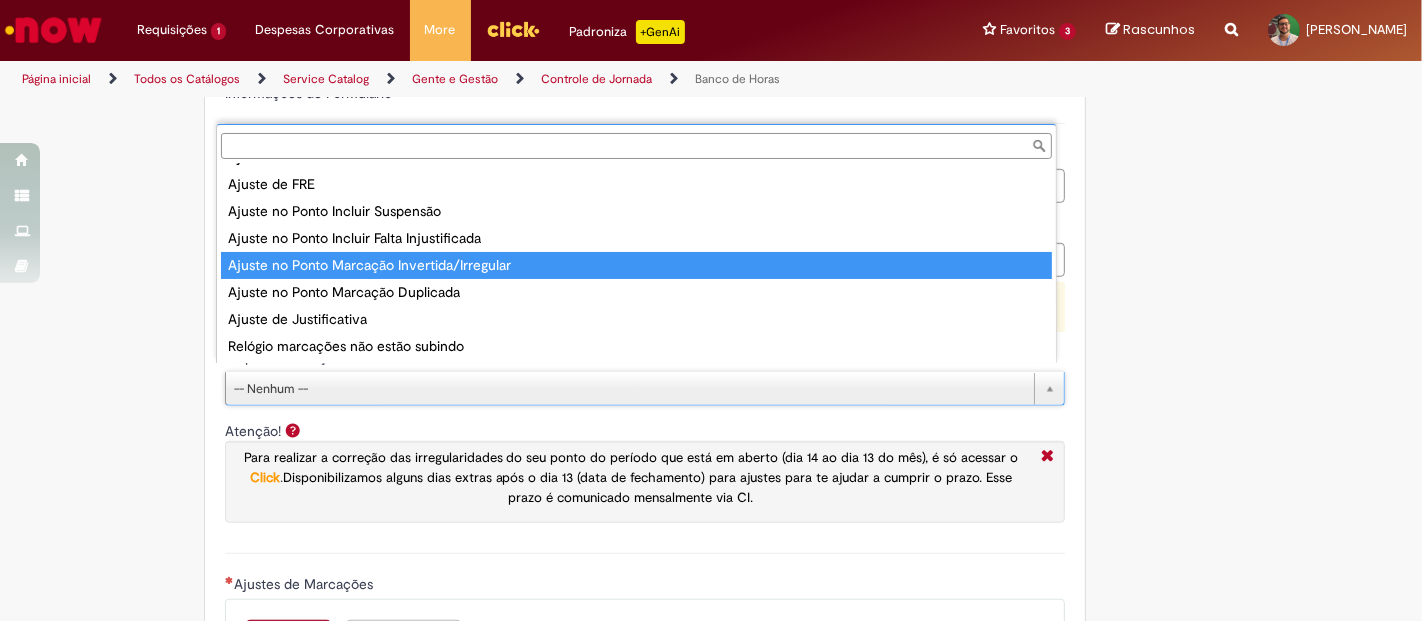 type on "**********" 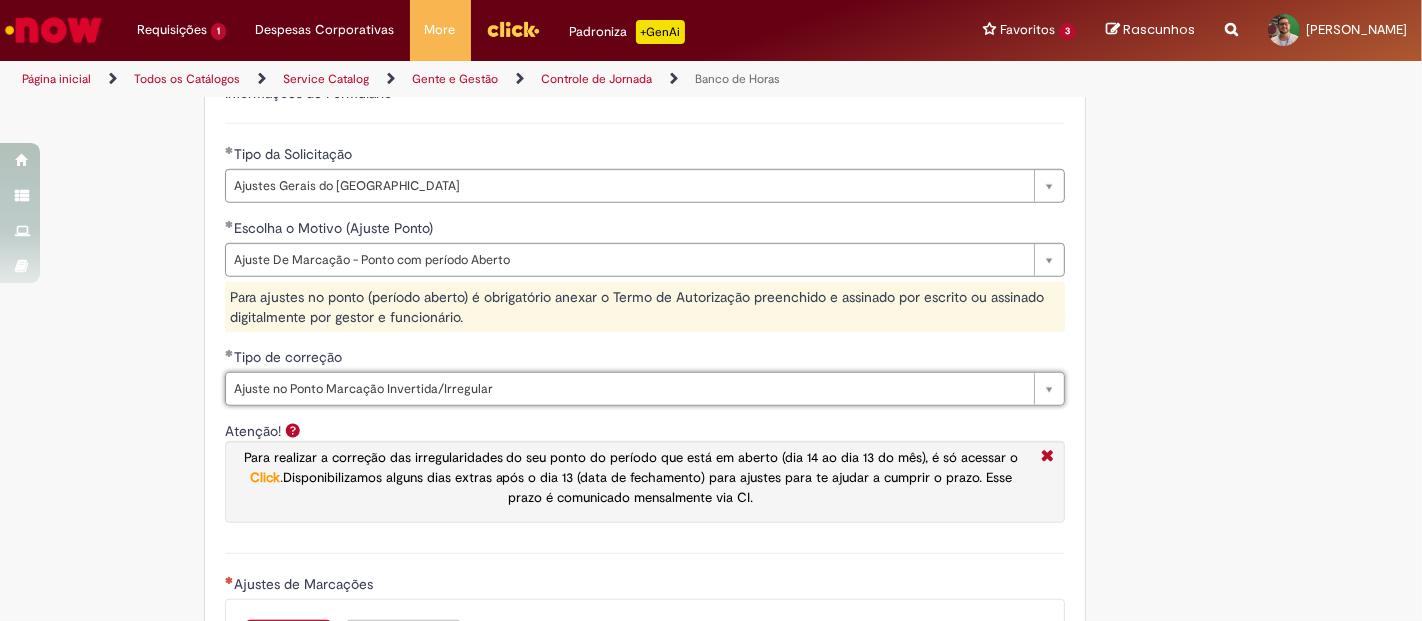 click on "**********" at bounding box center (613, 243) 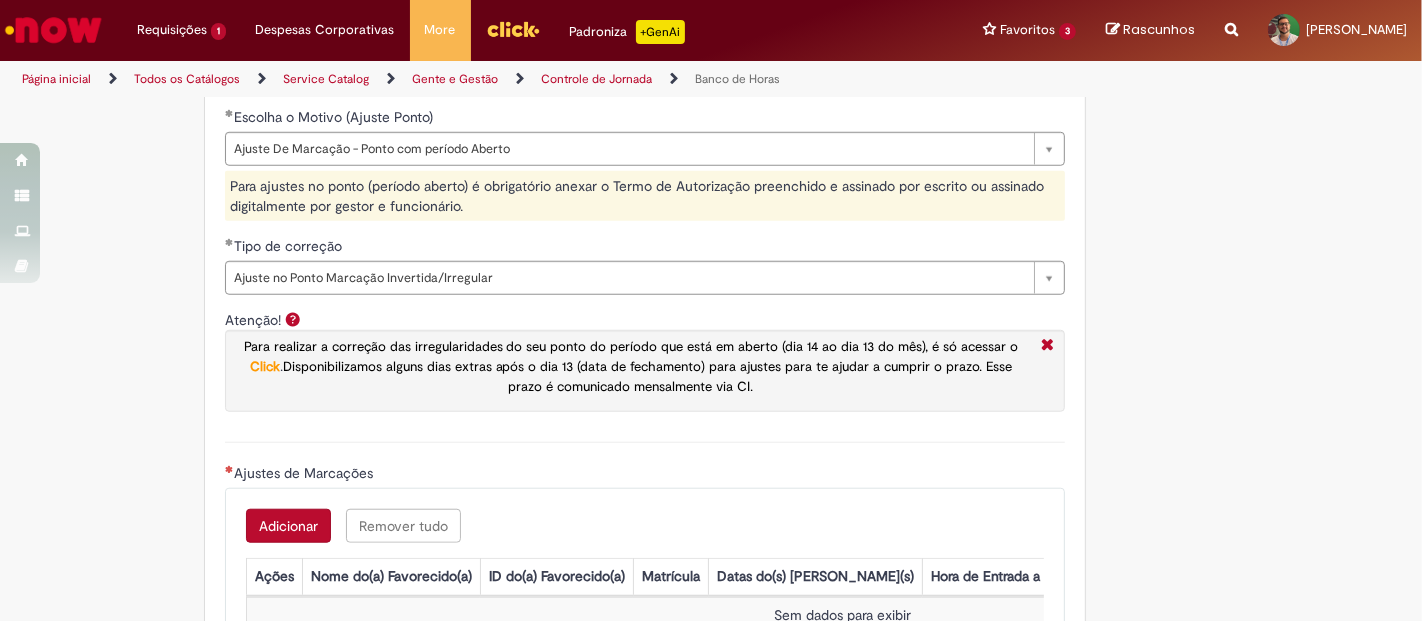 scroll, scrollTop: 1555, scrollLeft: 0, axis: vertical 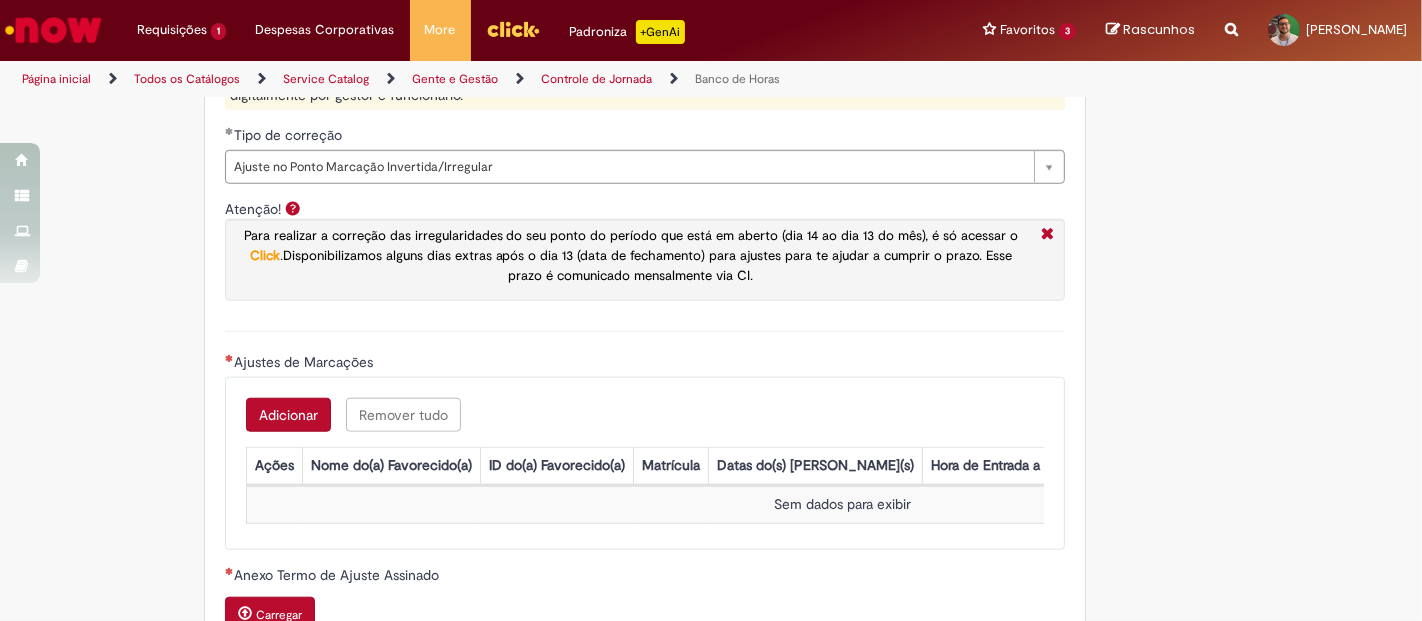 click on "Adicionar" at bounding box center [288, 415] 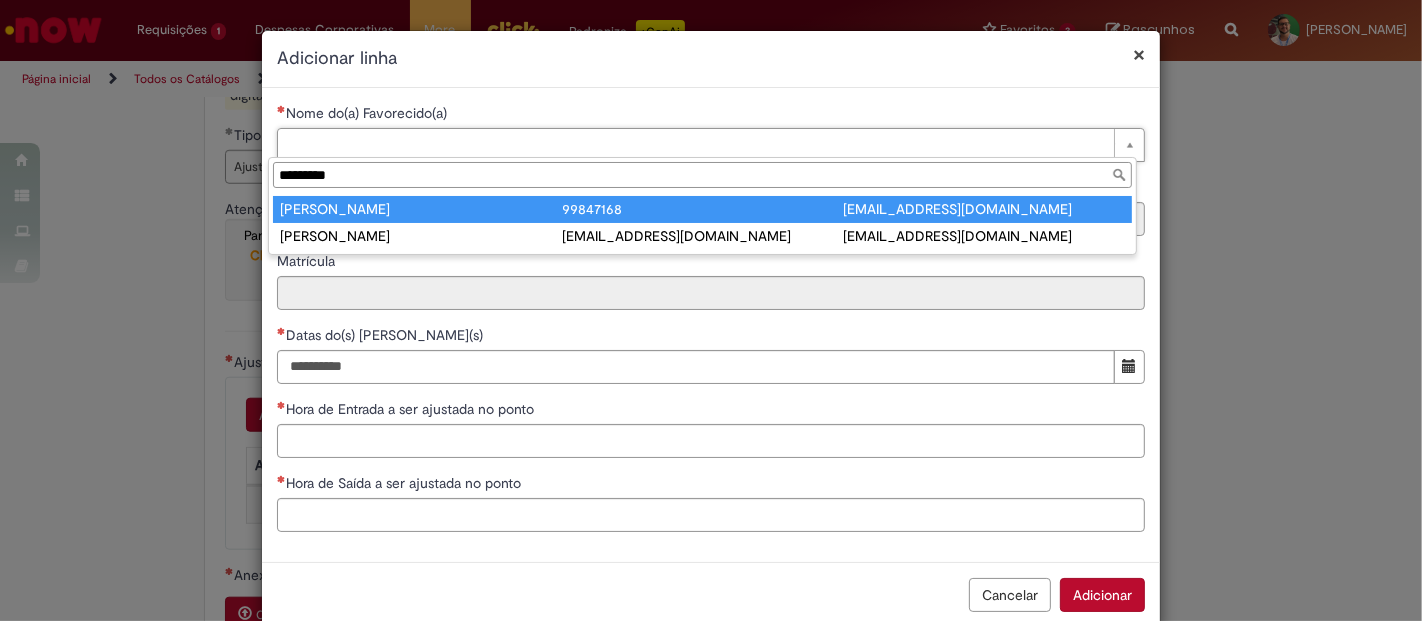 type on "*********" 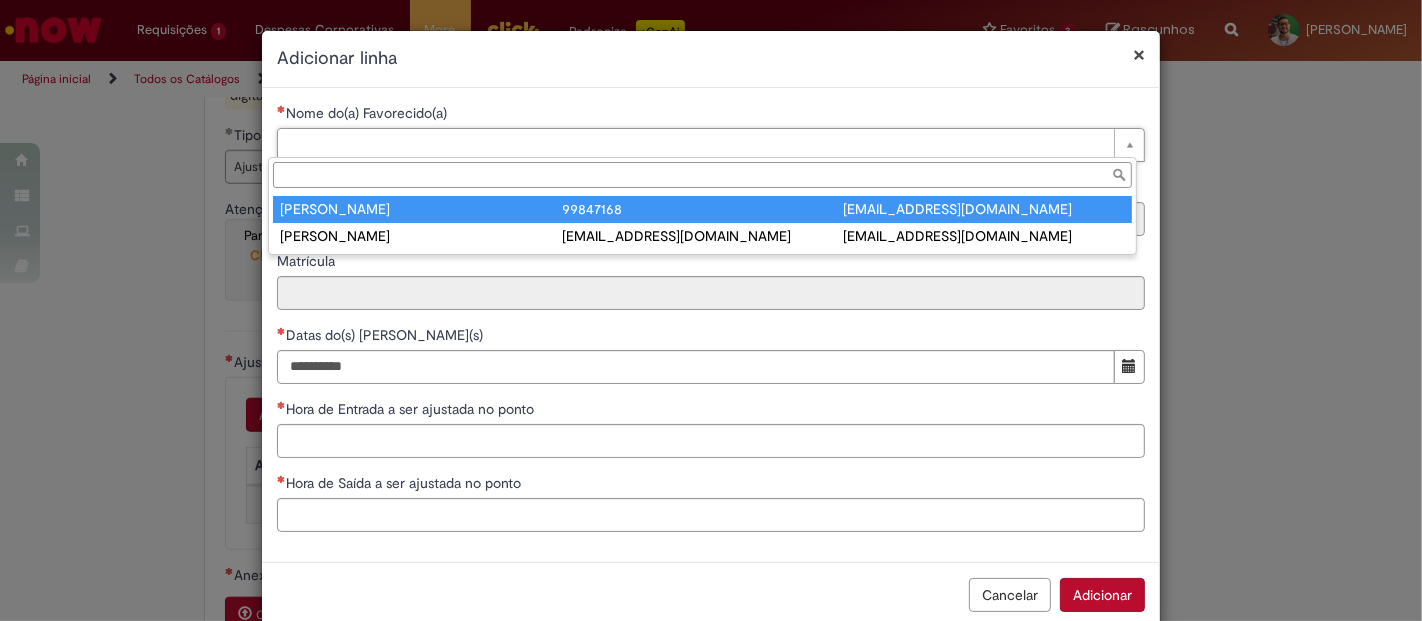 type on "********" 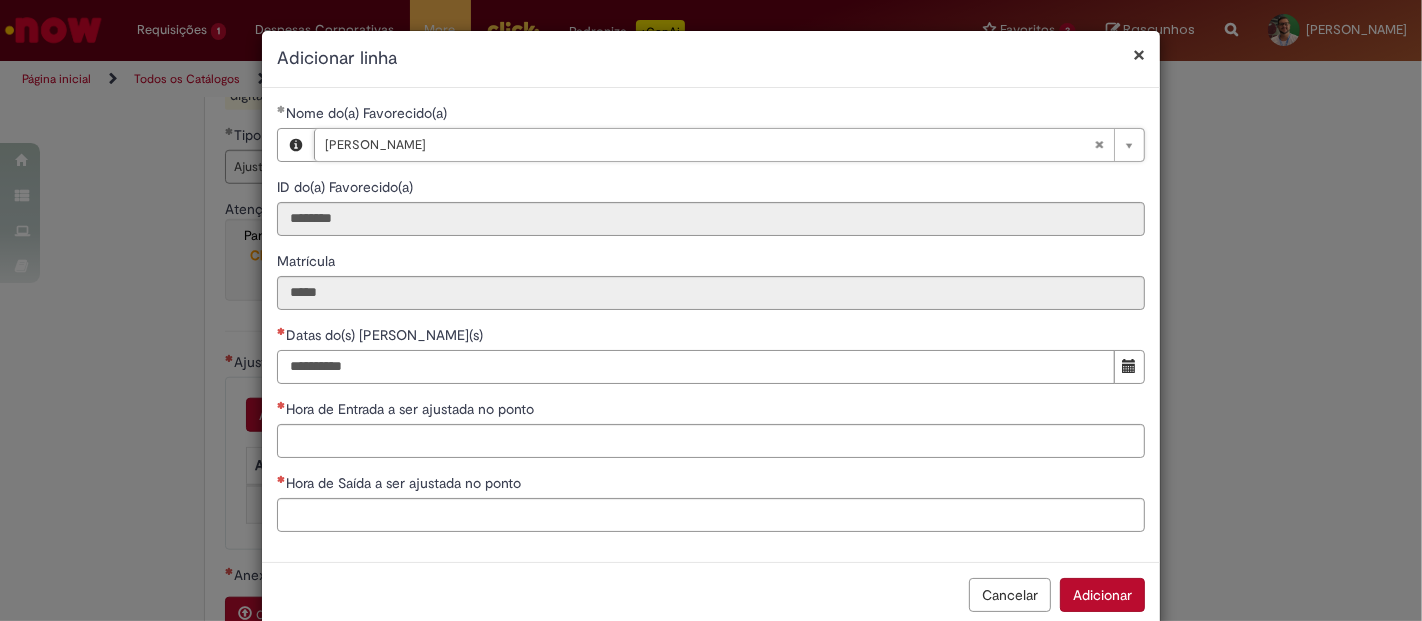 click on "Datas do(s) Ajuste(s)" at bounding box center [696, 367] 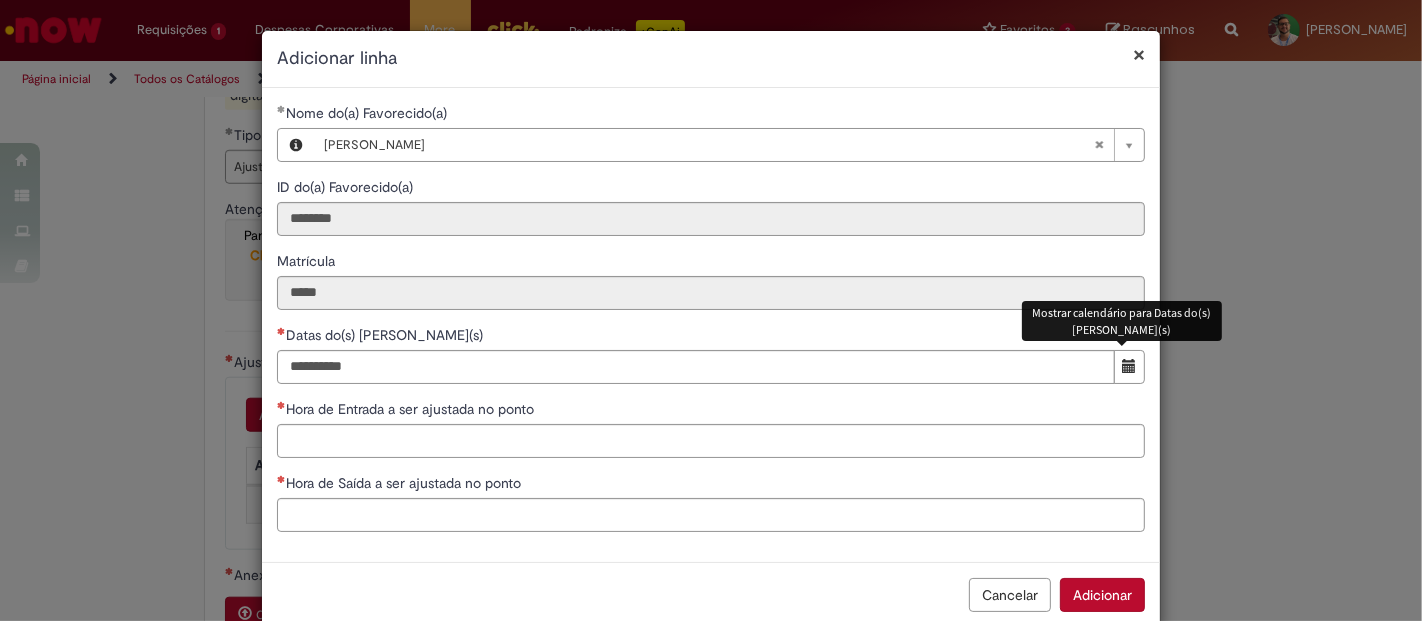 click at bounding box center (1130, 366) 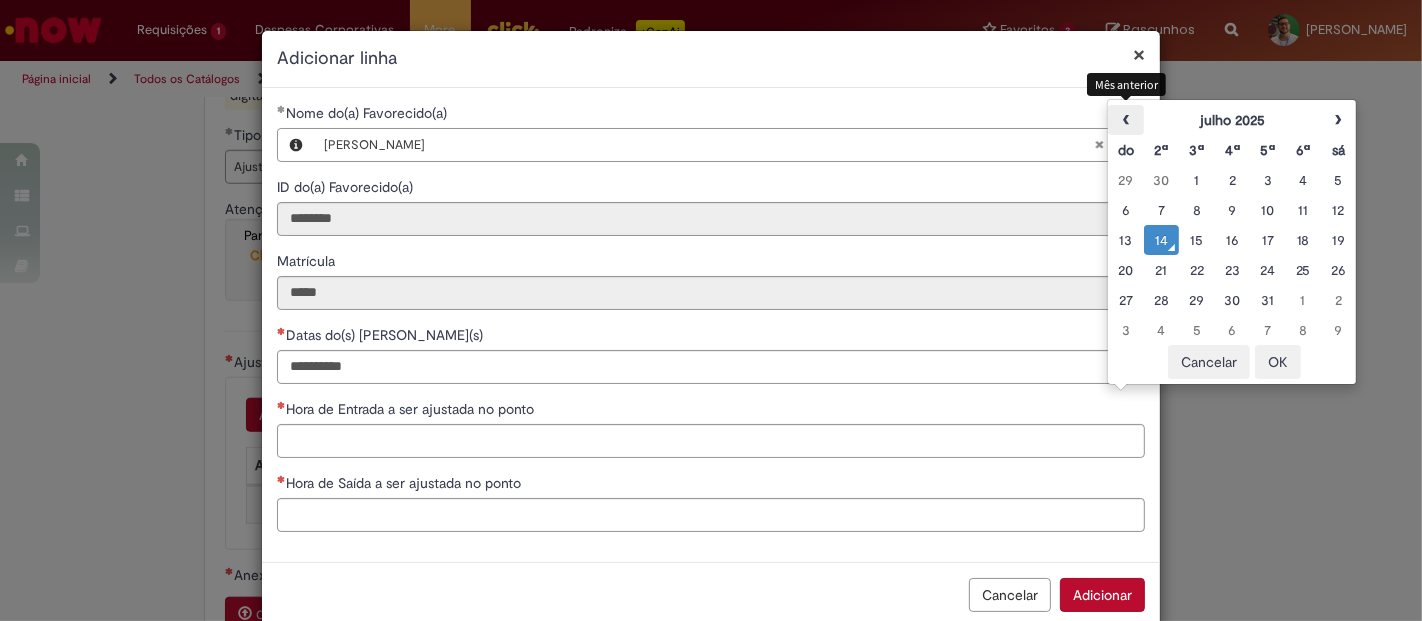 click on "‹" at bounding box center [1125, 120] 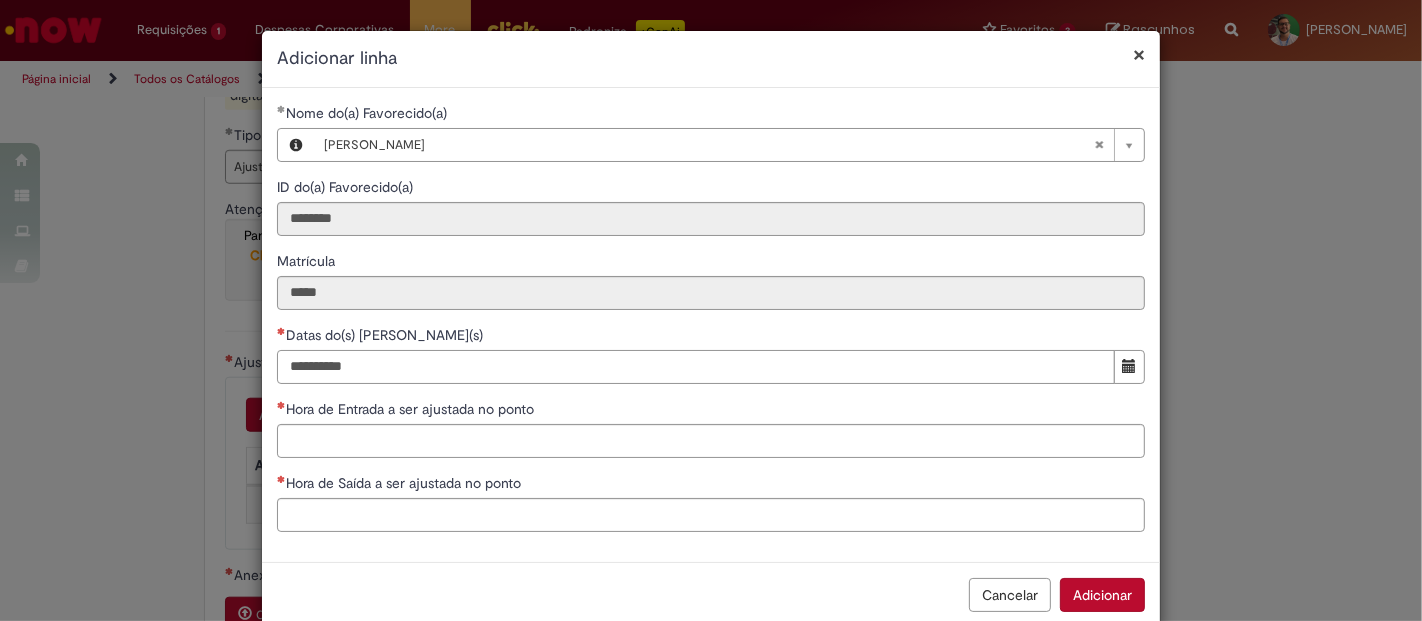 drag, startPoint x: 338, startPoint y: 364, endPoint x: 451, endPoint y: 364, distance: 113 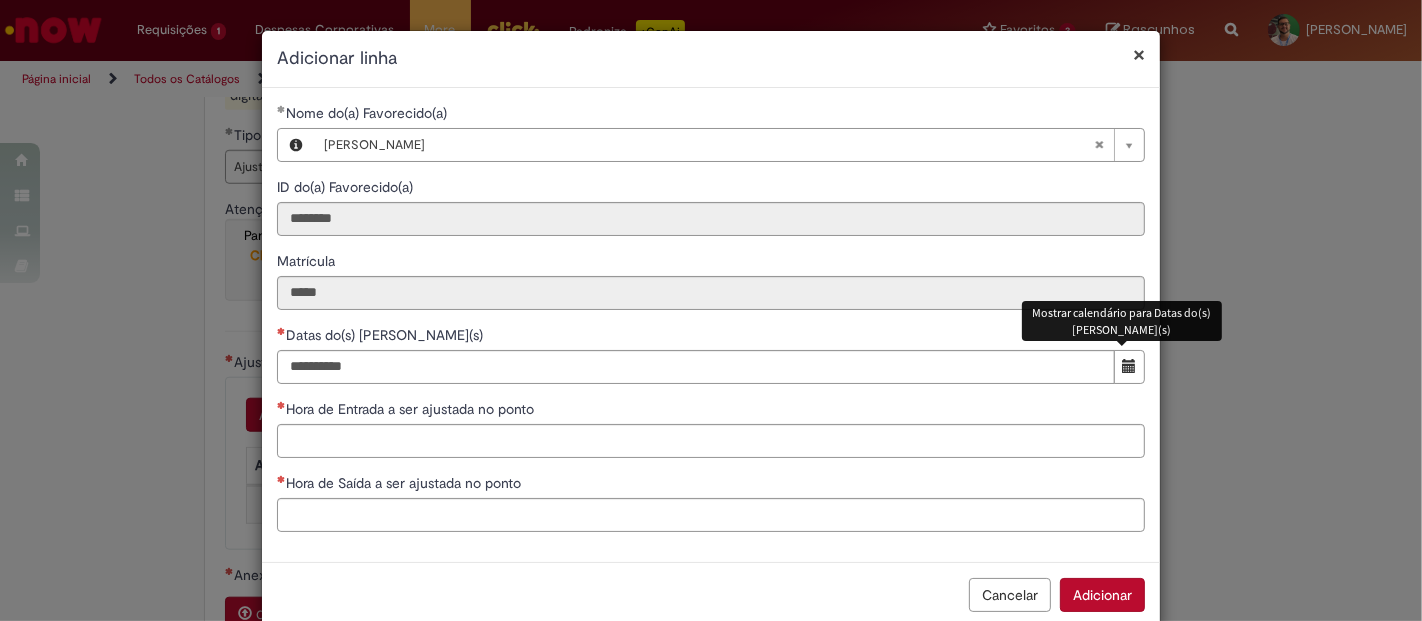 click at bounding box center [1129, 367] 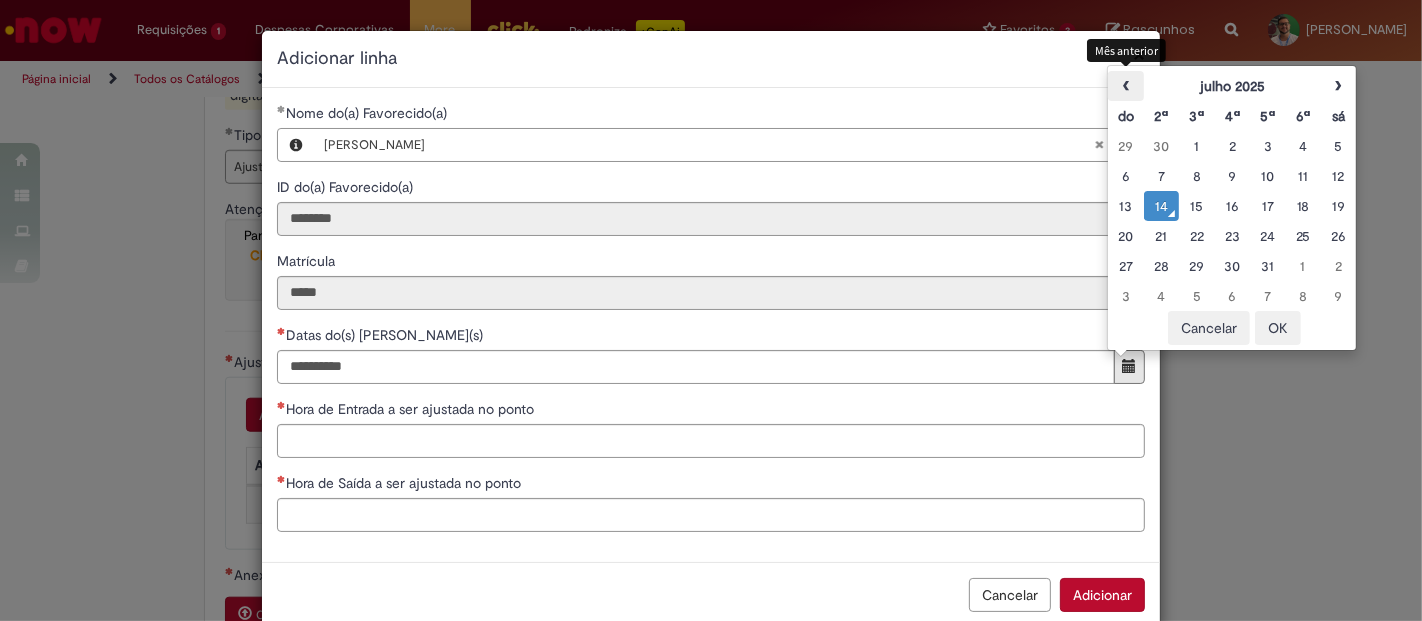 click on "‹" at bounding box center (1125, 86) 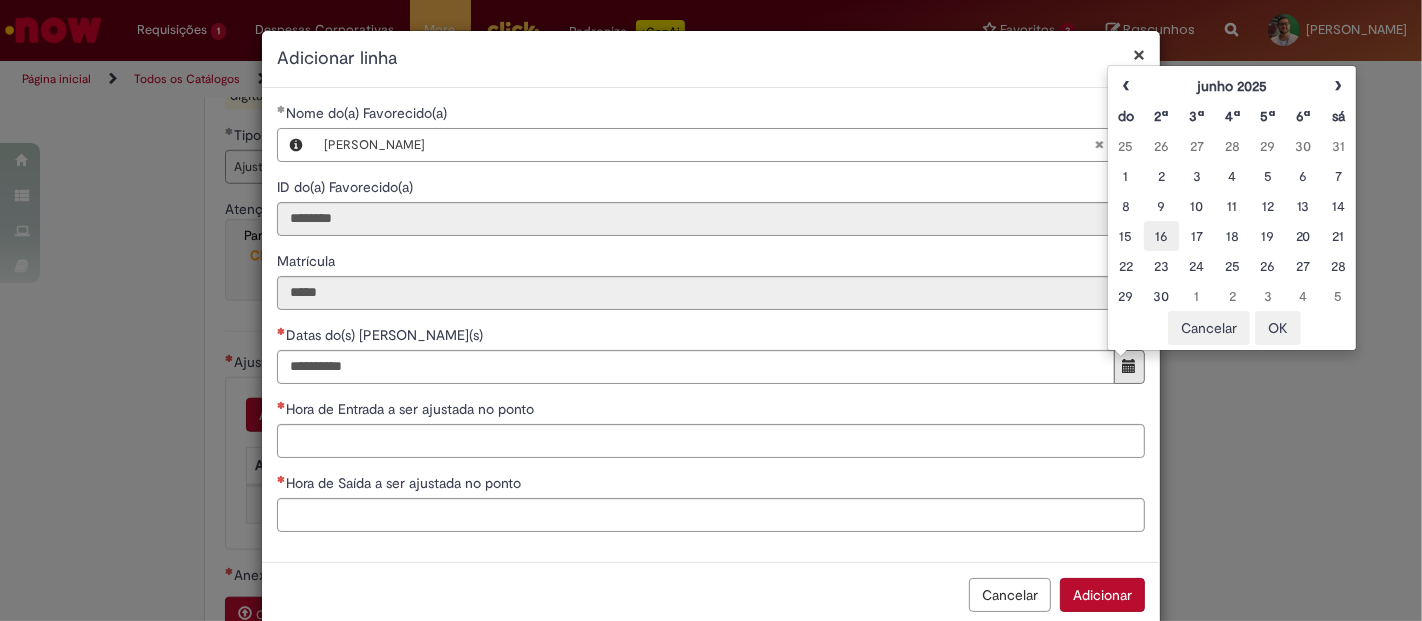 click on "16" at bounding box center [1161, 236] 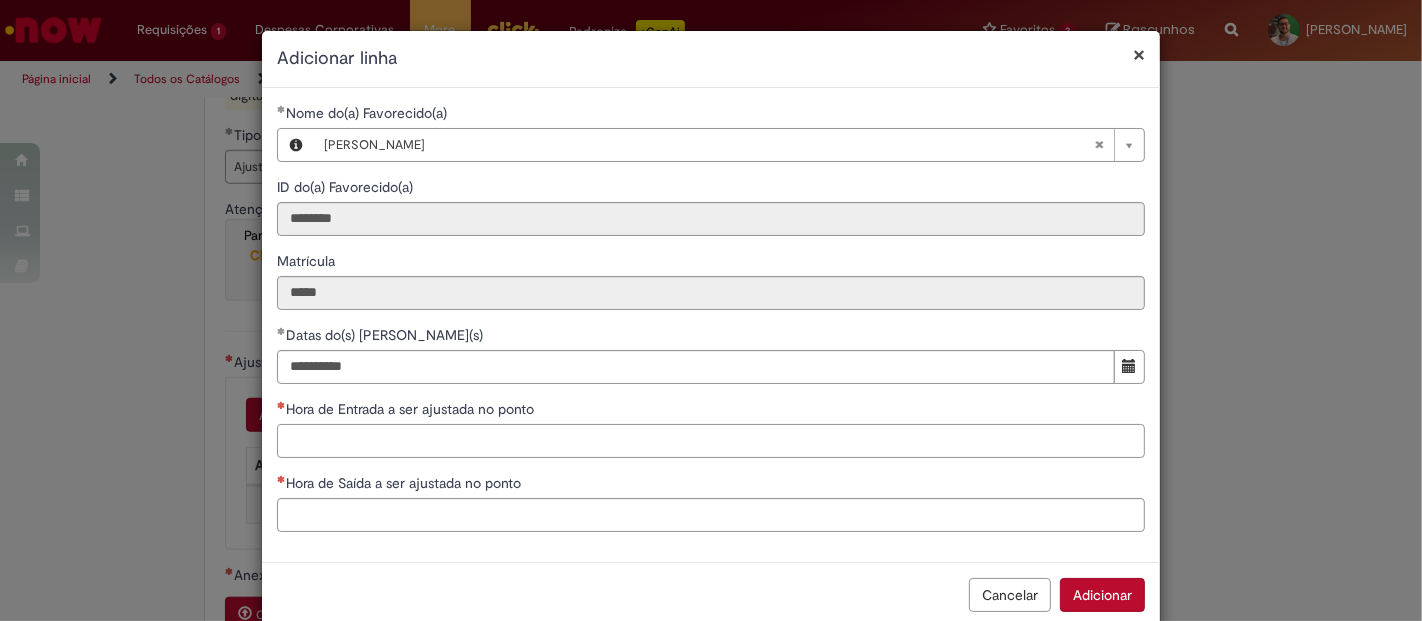 click on "Hora de Entrada a ser ajustada no ponto" at bounding box center [711, 441] 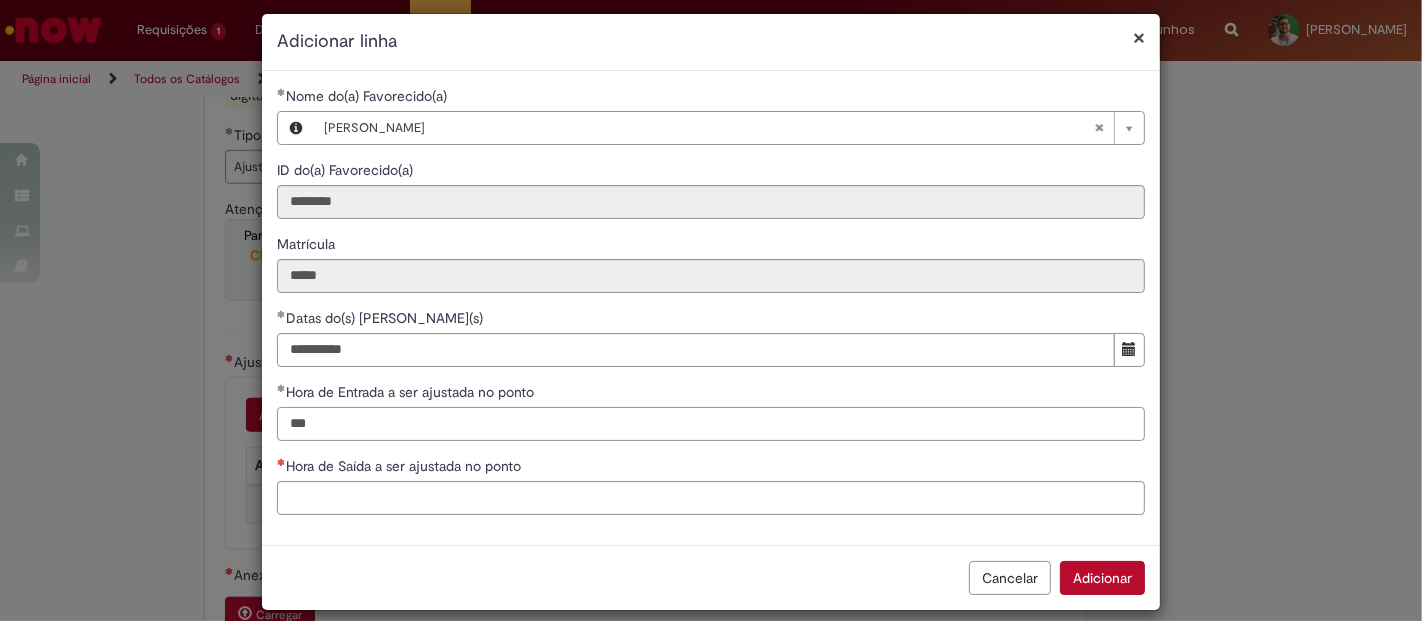 scroll, scrollTop: 34, scrollLeft: 0, axis: vertical 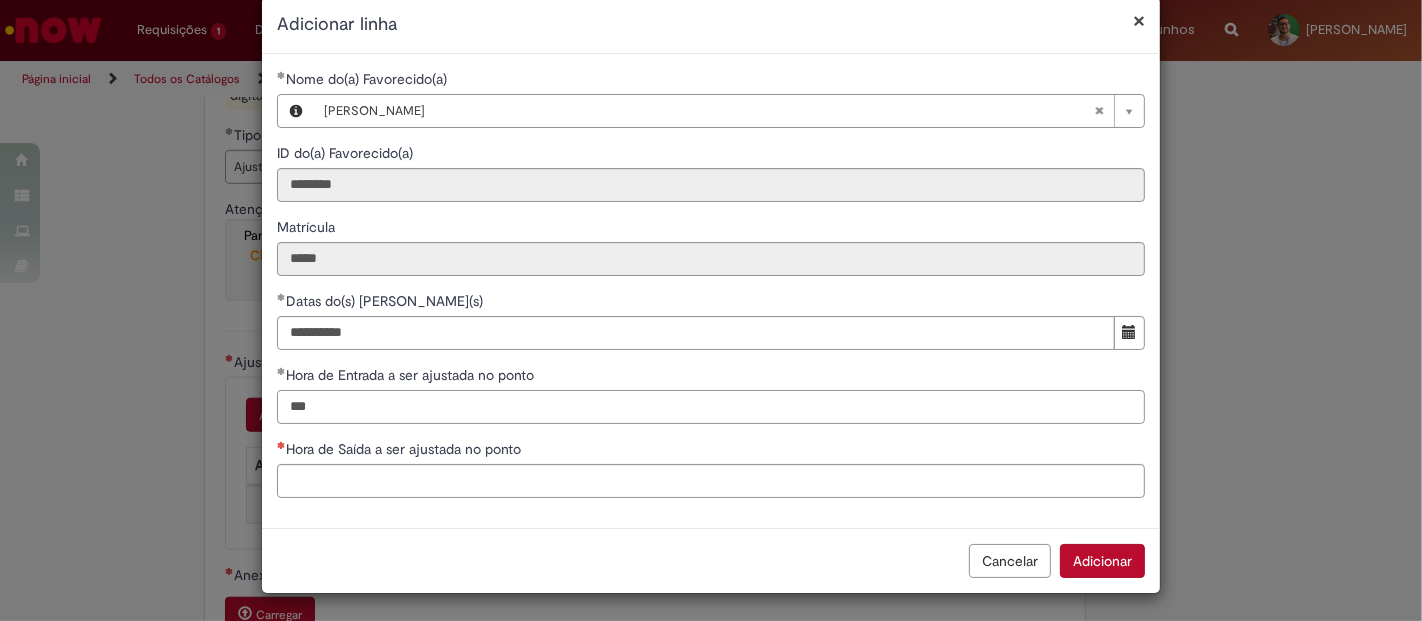 type on "***" 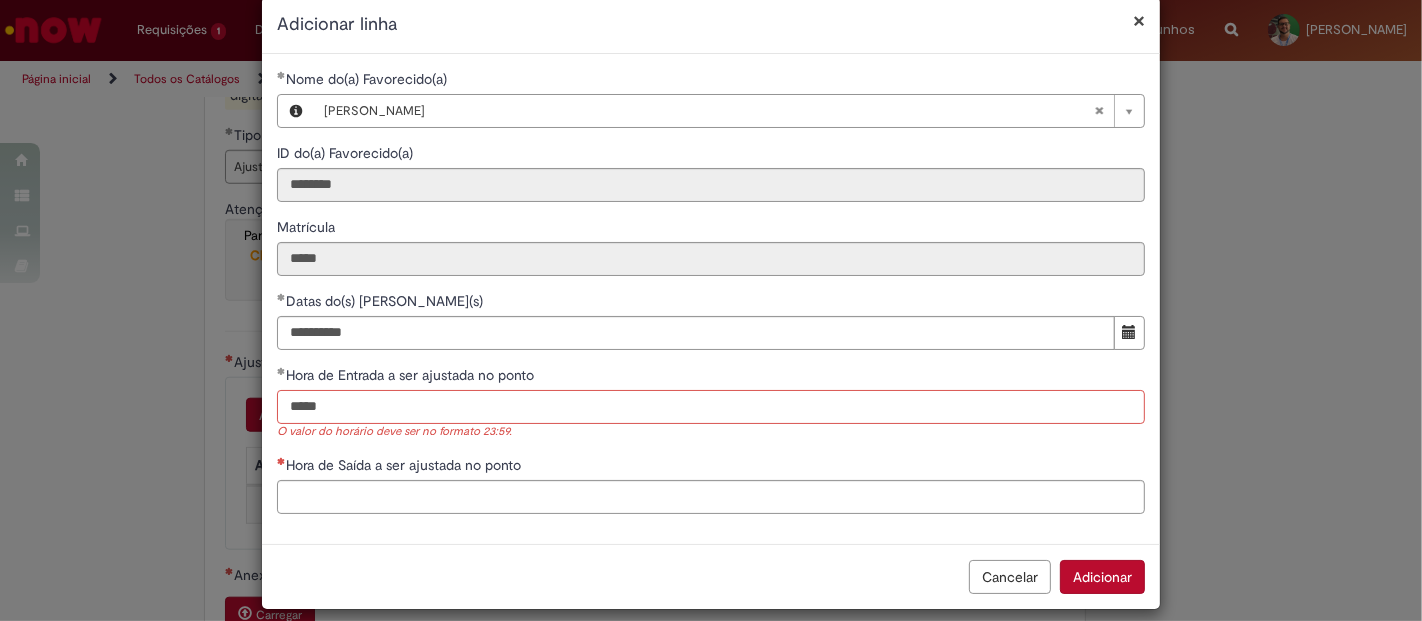 type on "*****" 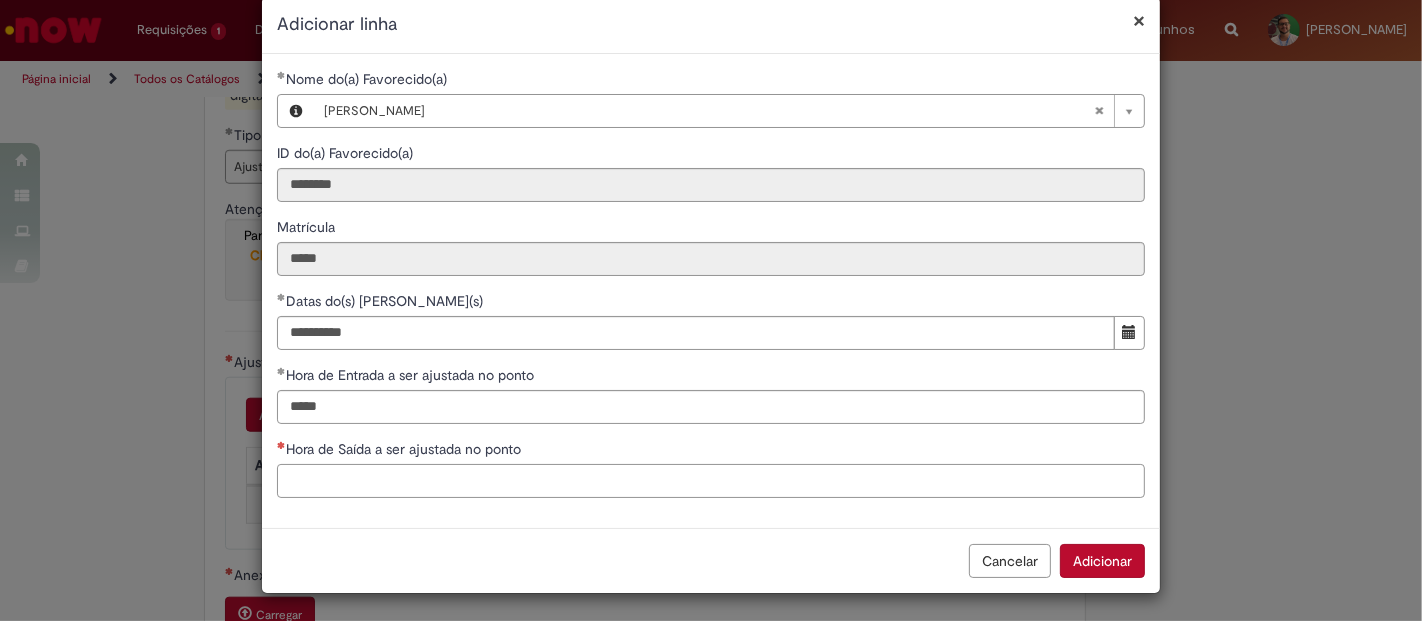 click on "**********" at bounding box center [711, 291] 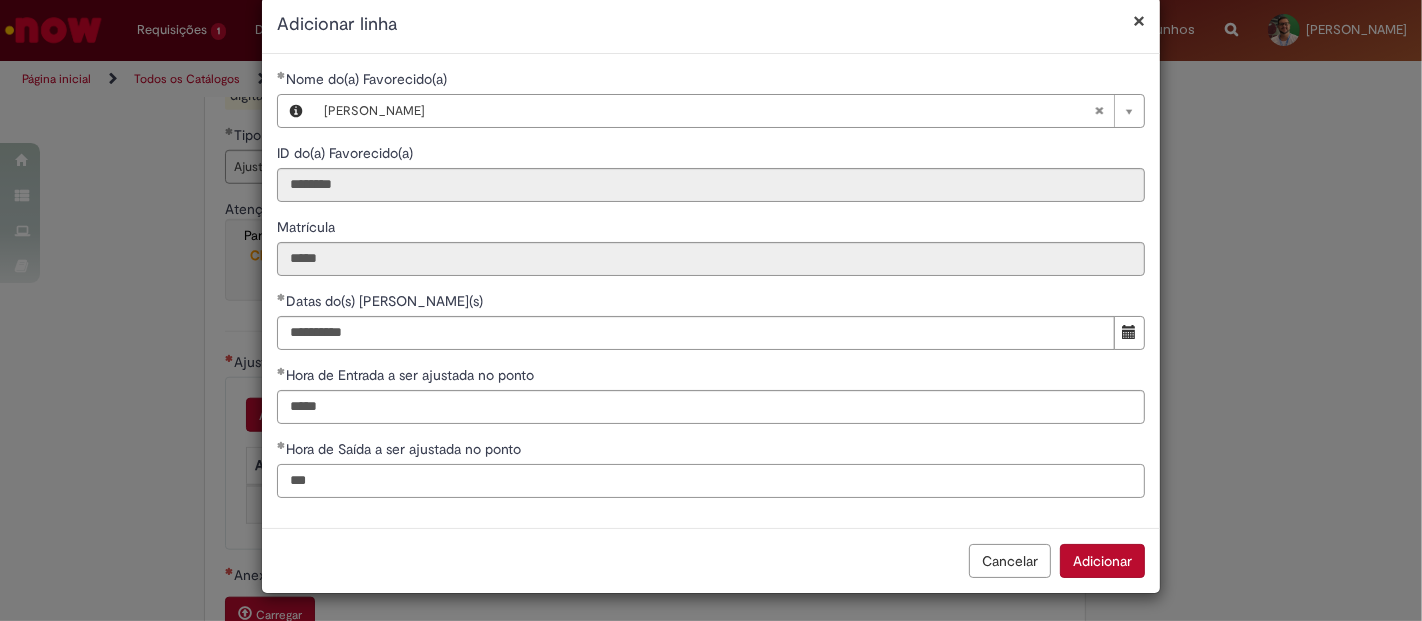 type on "***" 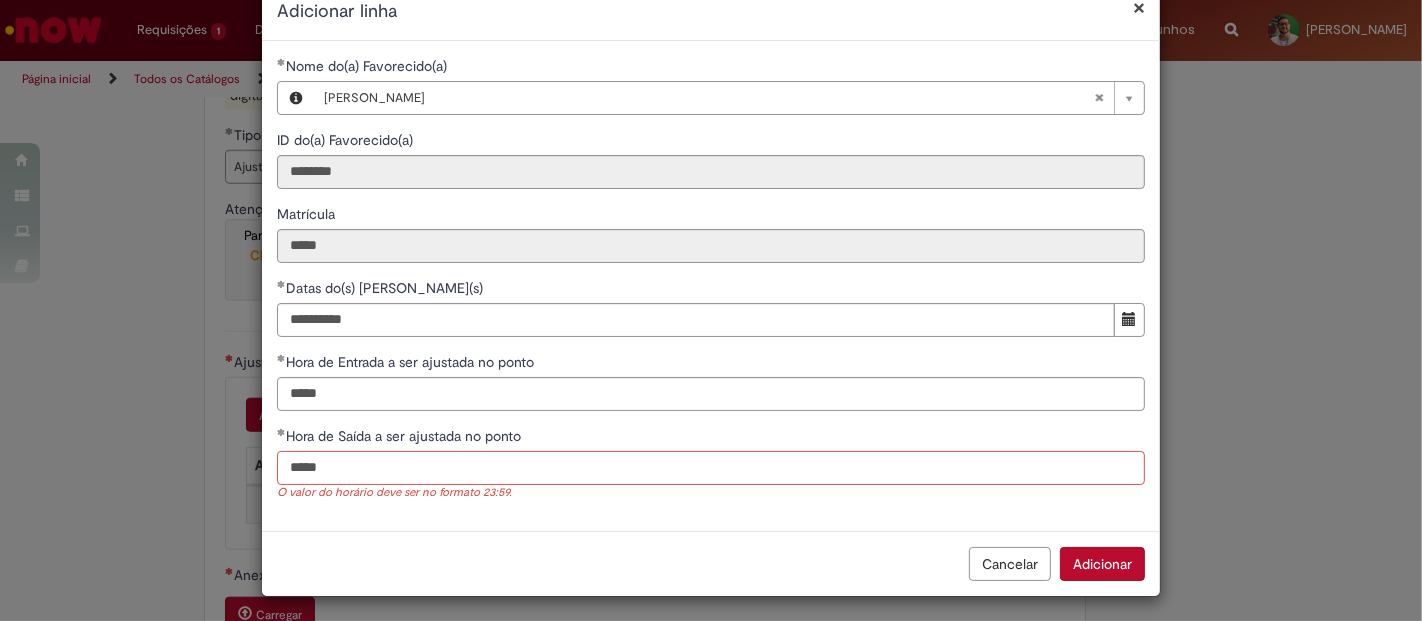 scroll, scrollTop: 51, scrollLeft: 0, axis: vertical 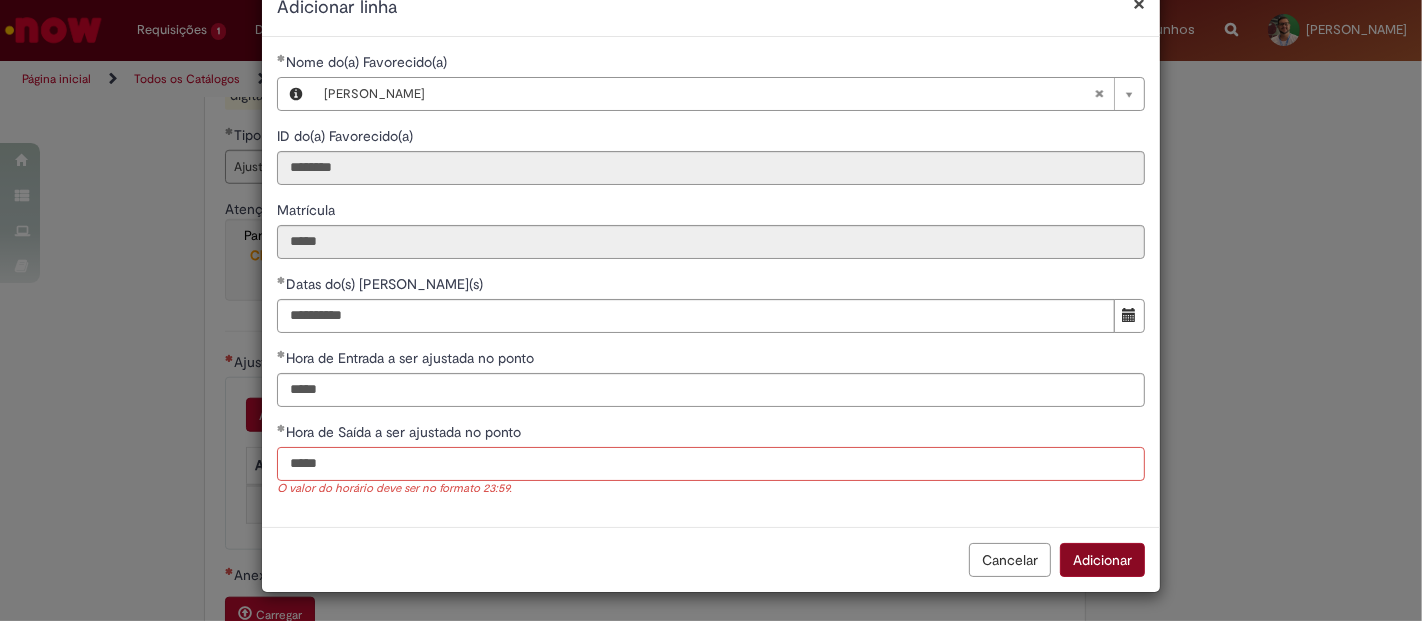 type on "*****" 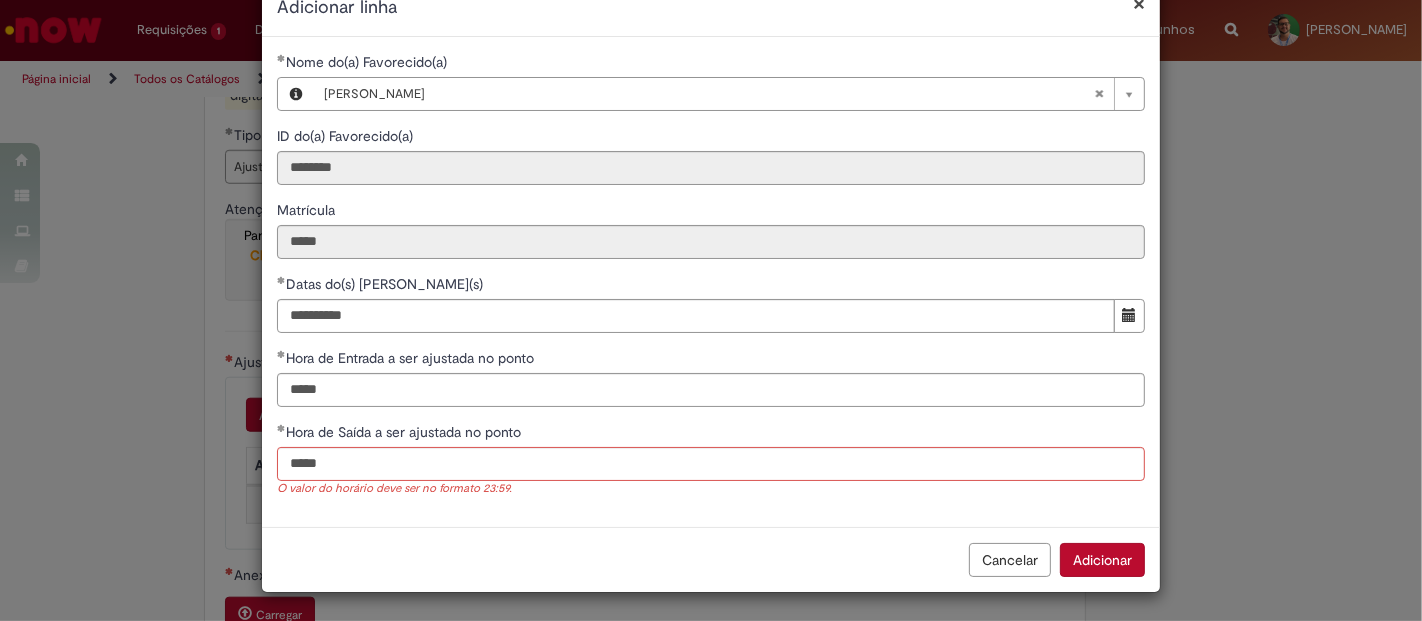 click on "Adicionar" at bounding box center [1102, 560] 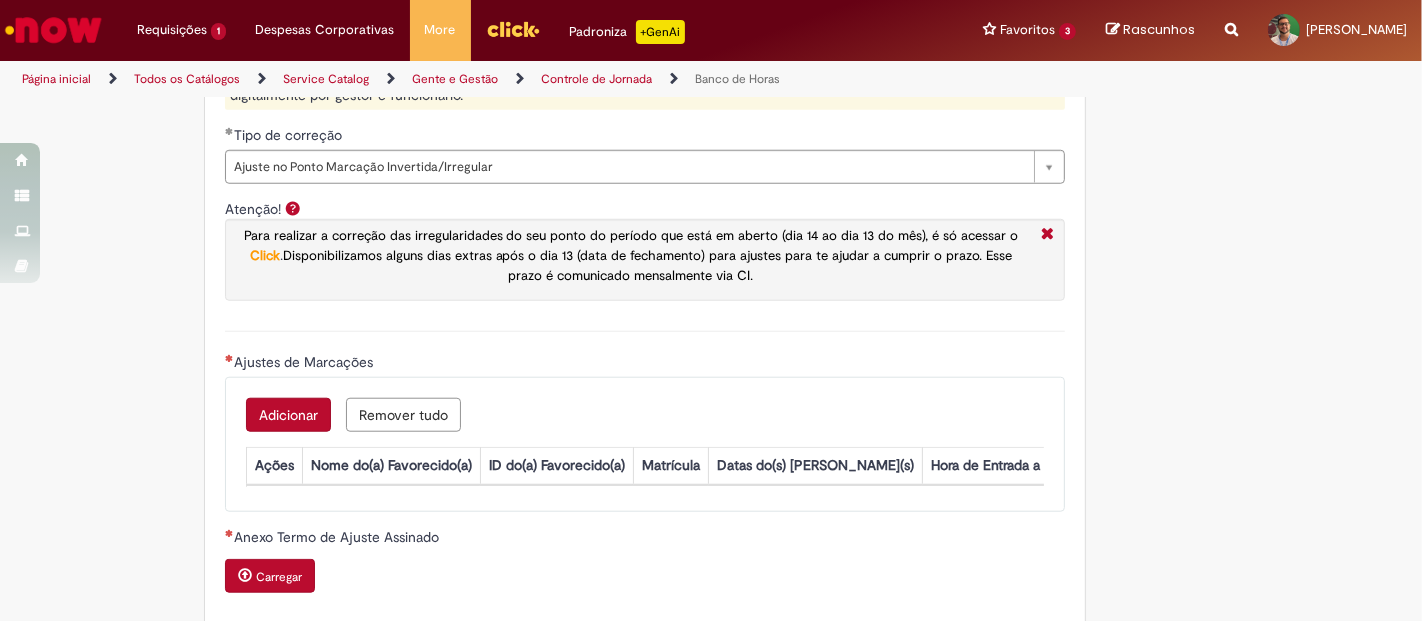 scroll, scrollTop: 34, scrollLeft: 0, axis: vertical 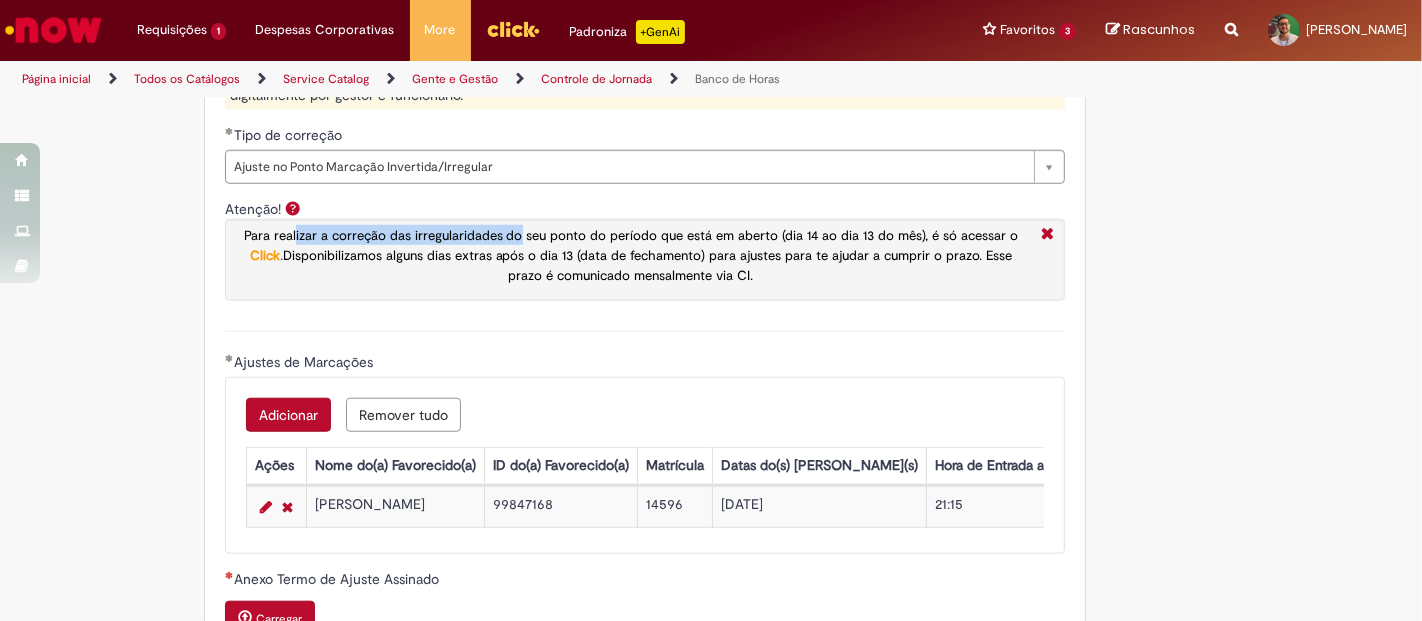 drag, startPoint x: 284, startPoint y: 224, endPoint x: 499, endPoint y: 232, distance: 215.14879 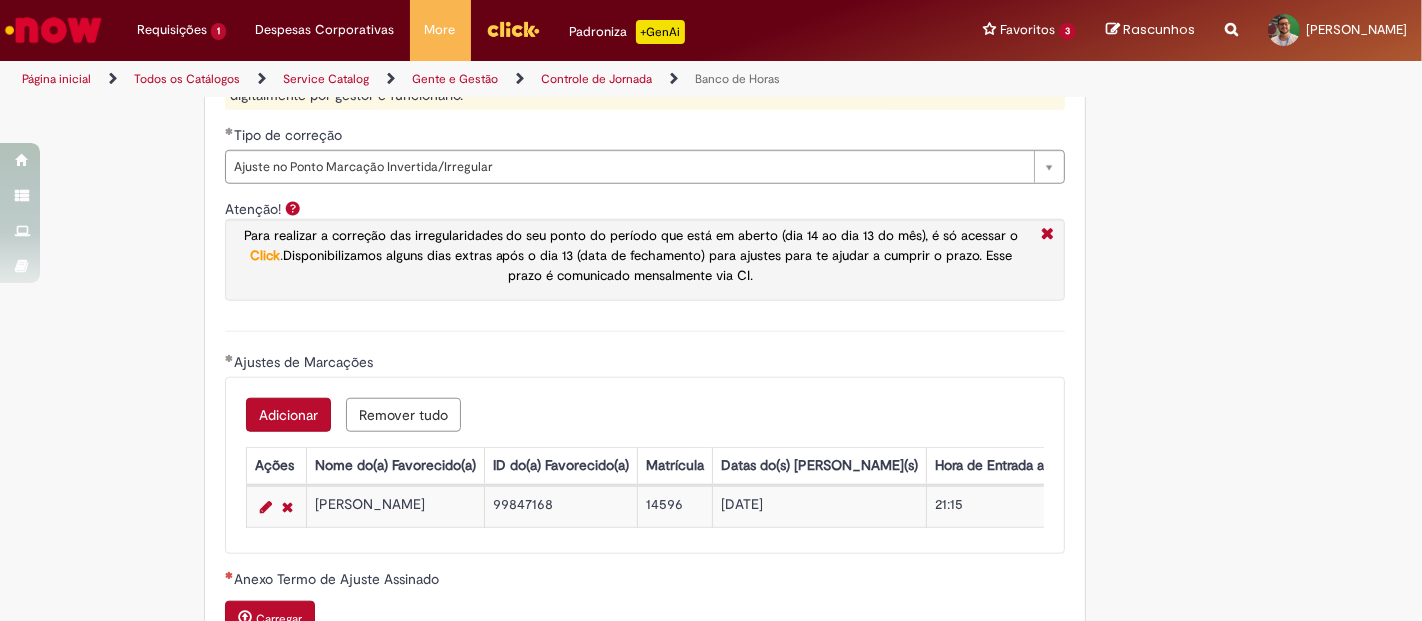 click on "Para realizar a correção das irregularidades do seu ponto do período que está em aberto (dia 14 ao dia 13 do mês), é só acessar o" at bounding box center [631, 235] 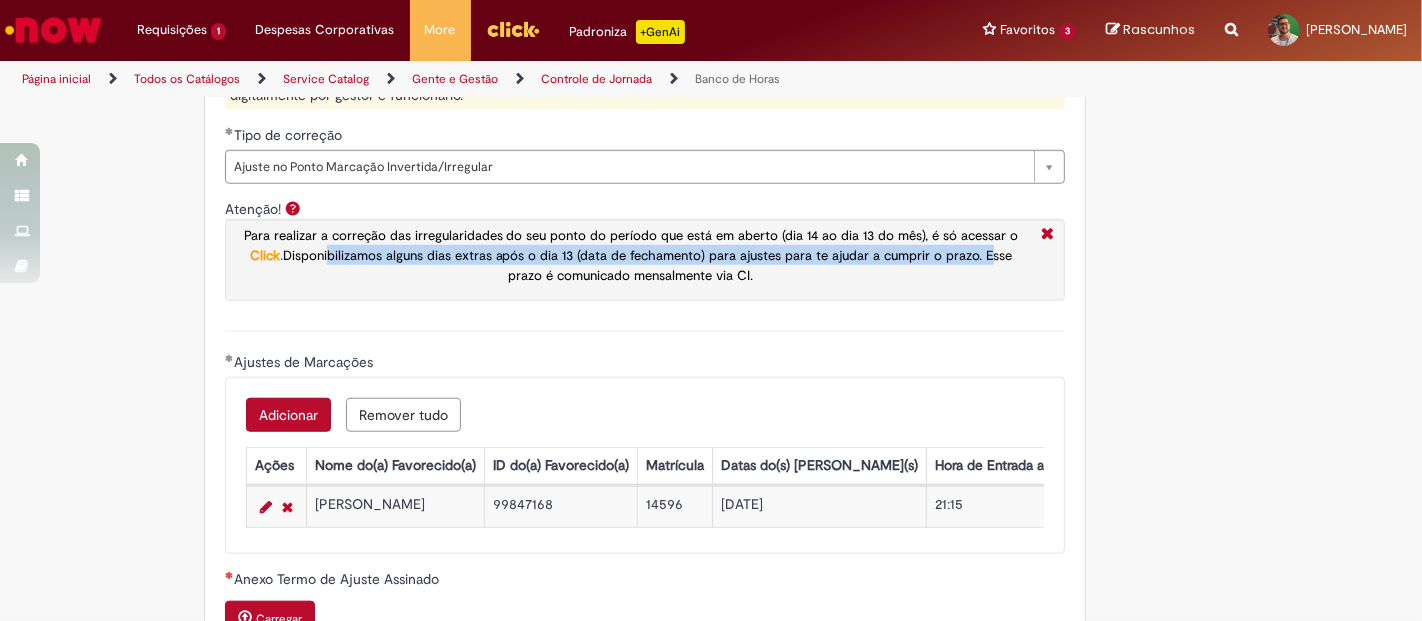 drag, startPoint x: 330, startPoint y: 241, endPoint x: 942, endPoint y: 242, distance: 612.0008 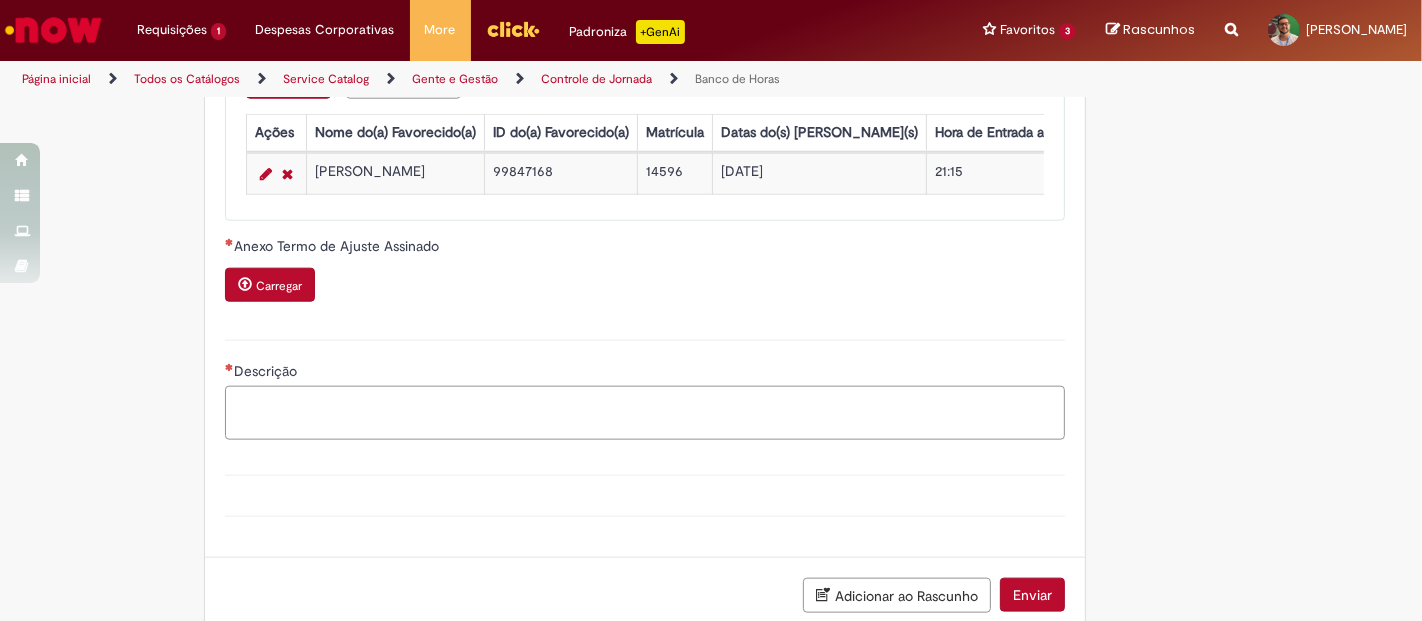 click on "Descrição" at bounding box center [645, 412] 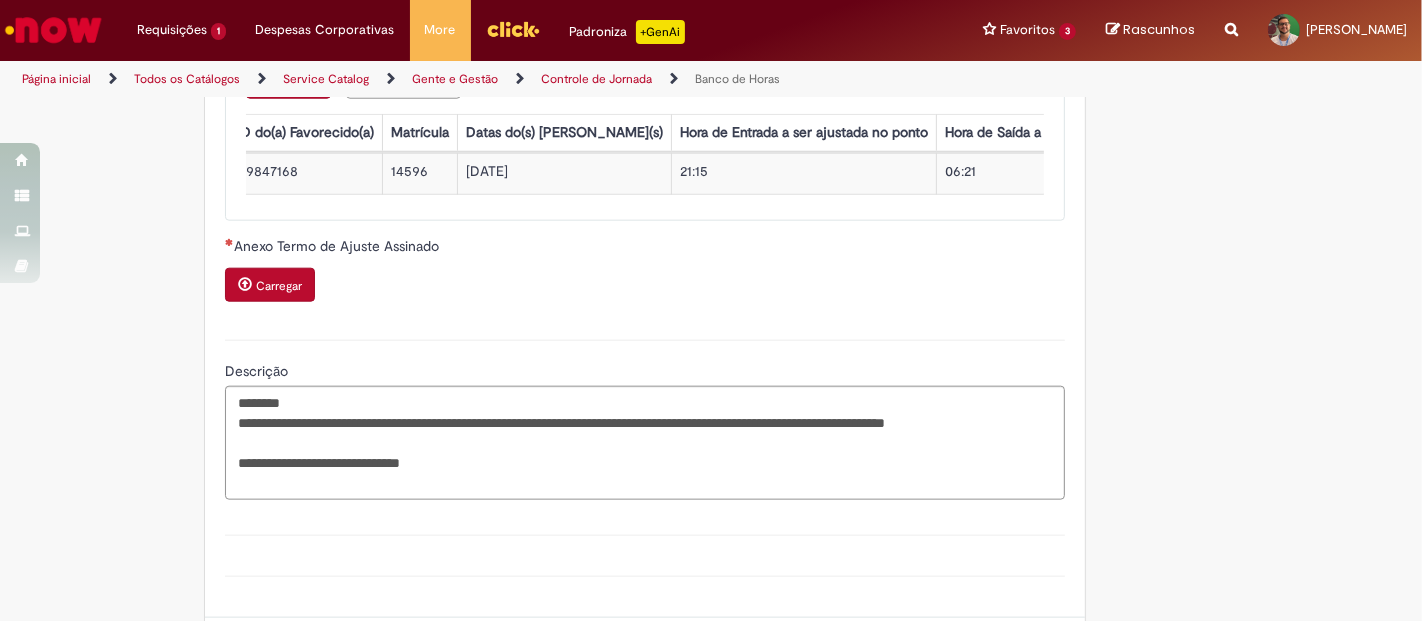 scroll, scrollTop: 0, scrollLeft: 270, axis: horizontal 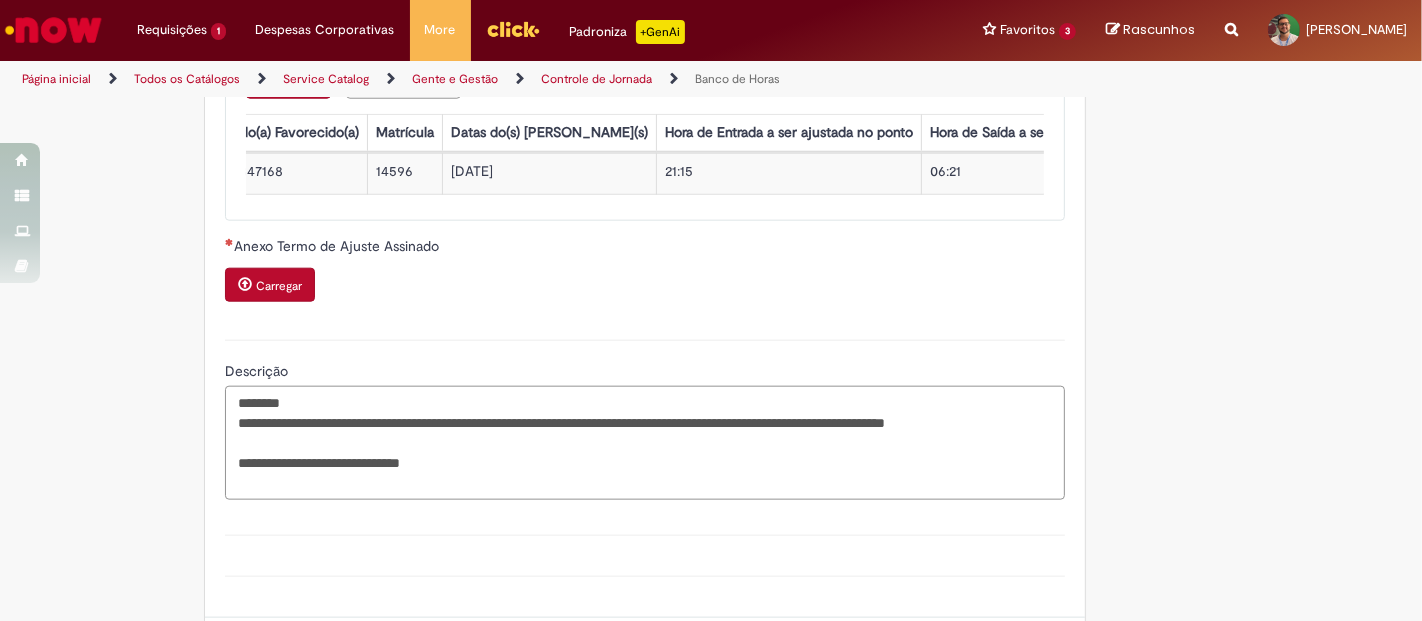 click on "**********" at bounding box center (645, 442) 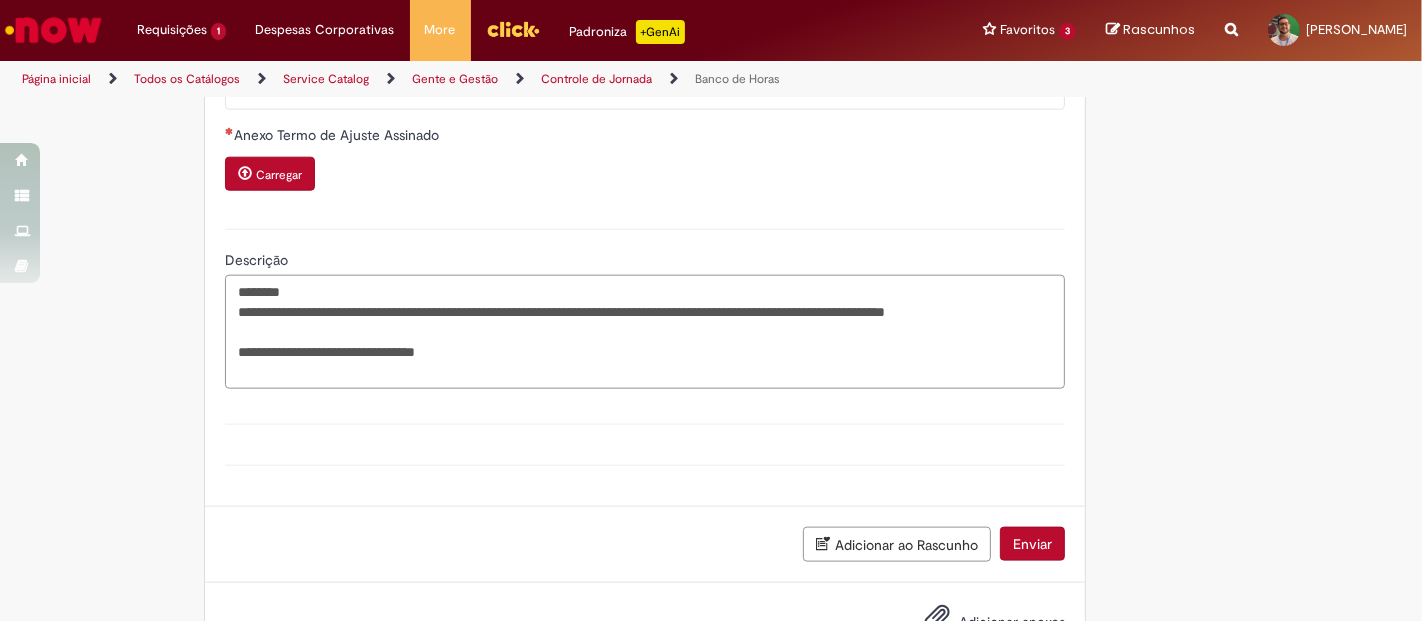 scroll, scrollTop: 2071, scrollLeft: 0, axis: vertical 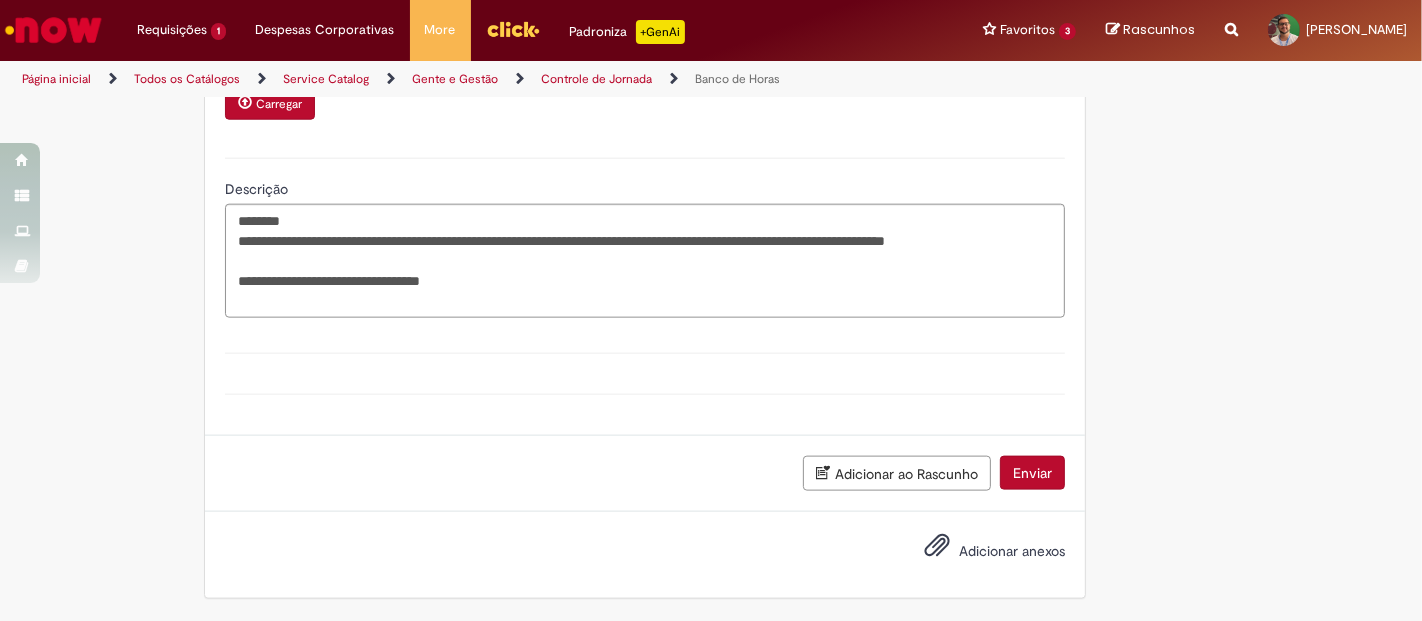 click on "Enviar" at bounding box center (1032, 473) 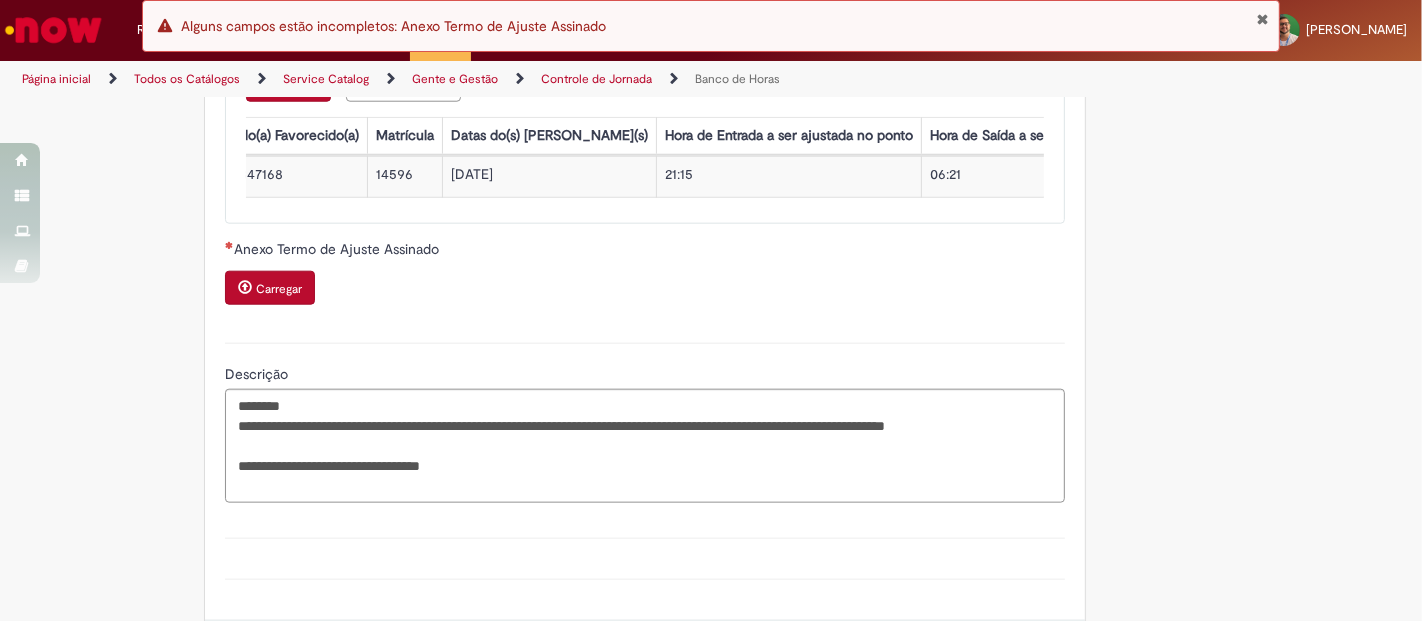 scroll, scrollTop: 1803, scrollLeft: 0, axis: vertical 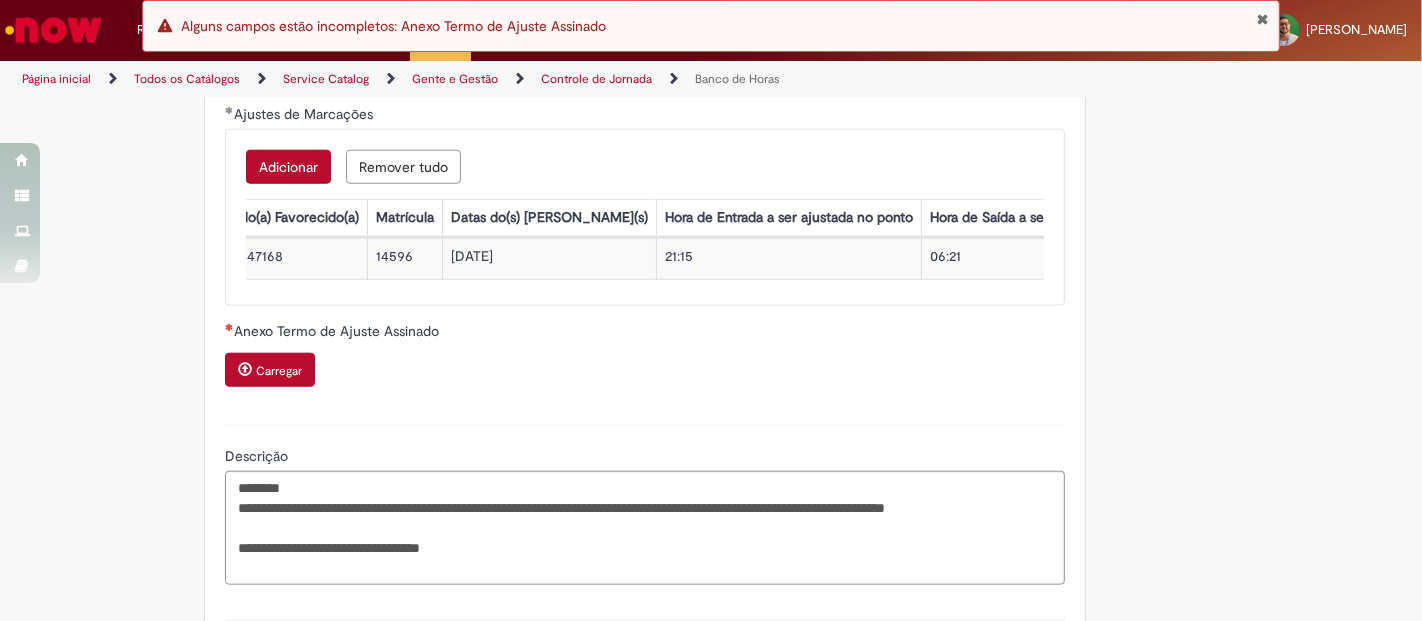 click on "Carregar" at bounding box center (272, 372) 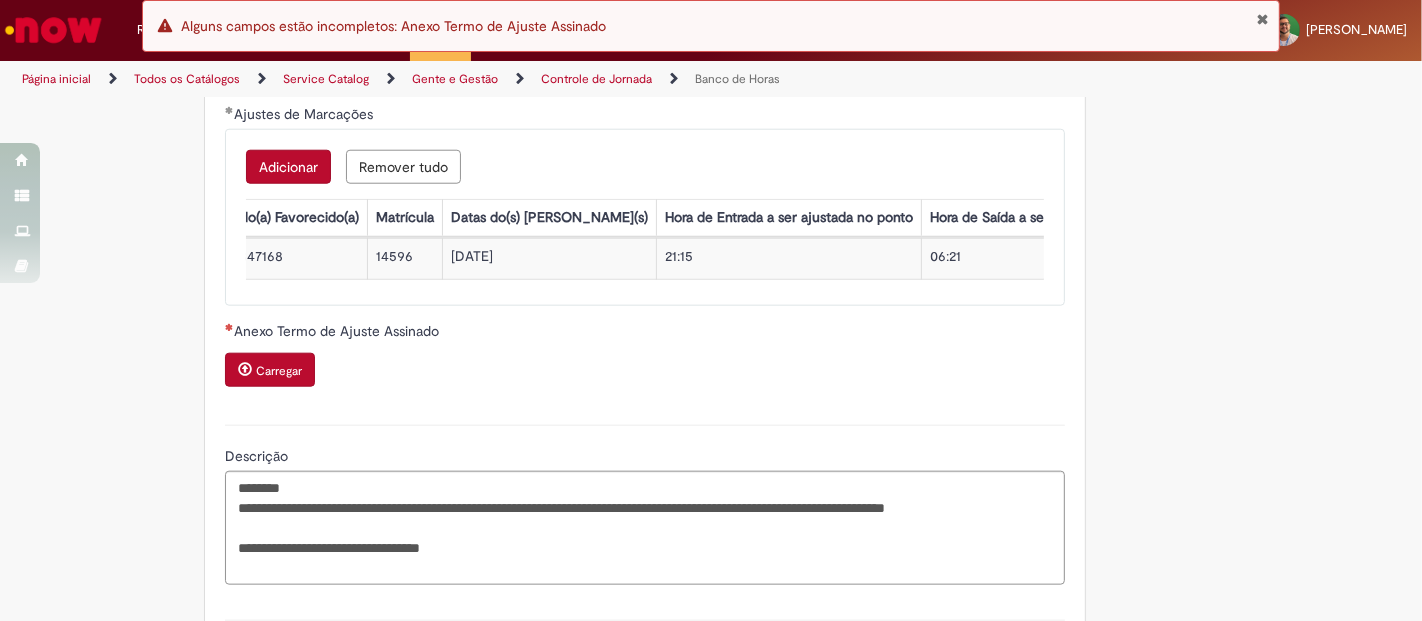 click on "Carregar" at bounding box center [270, 370] 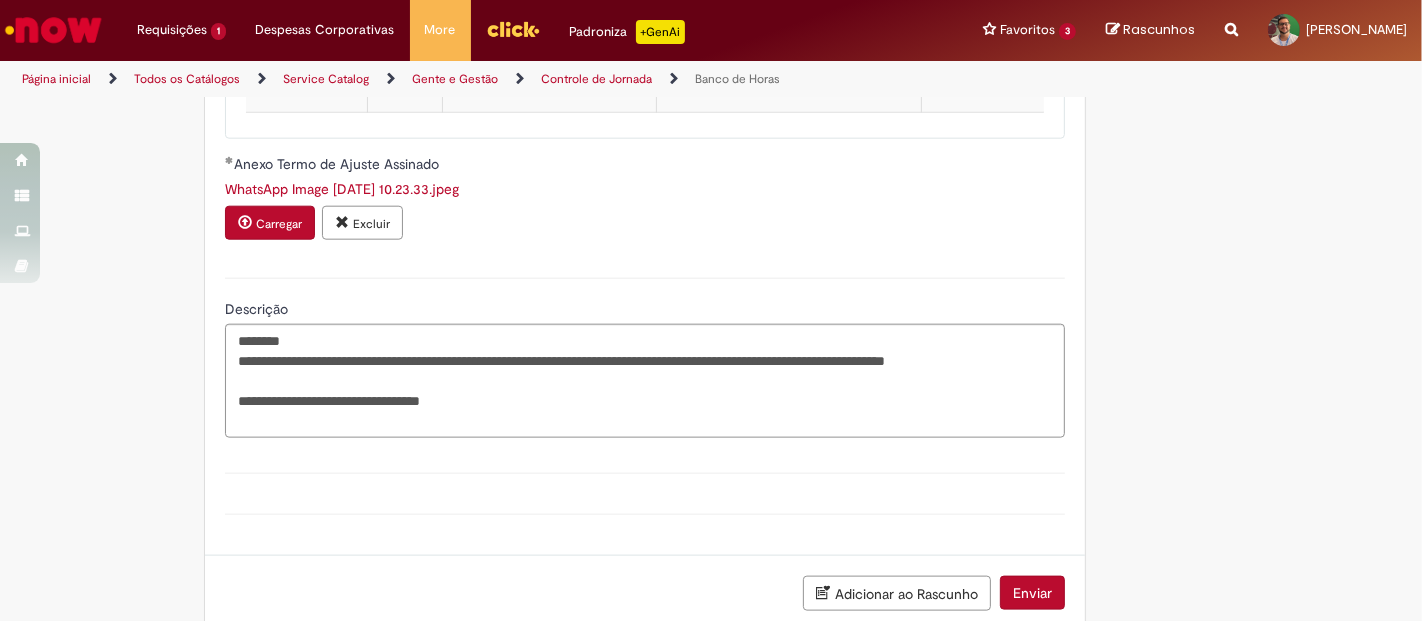scroll, scrollTop: 2091, scrollLeft: 0, axis: vertical 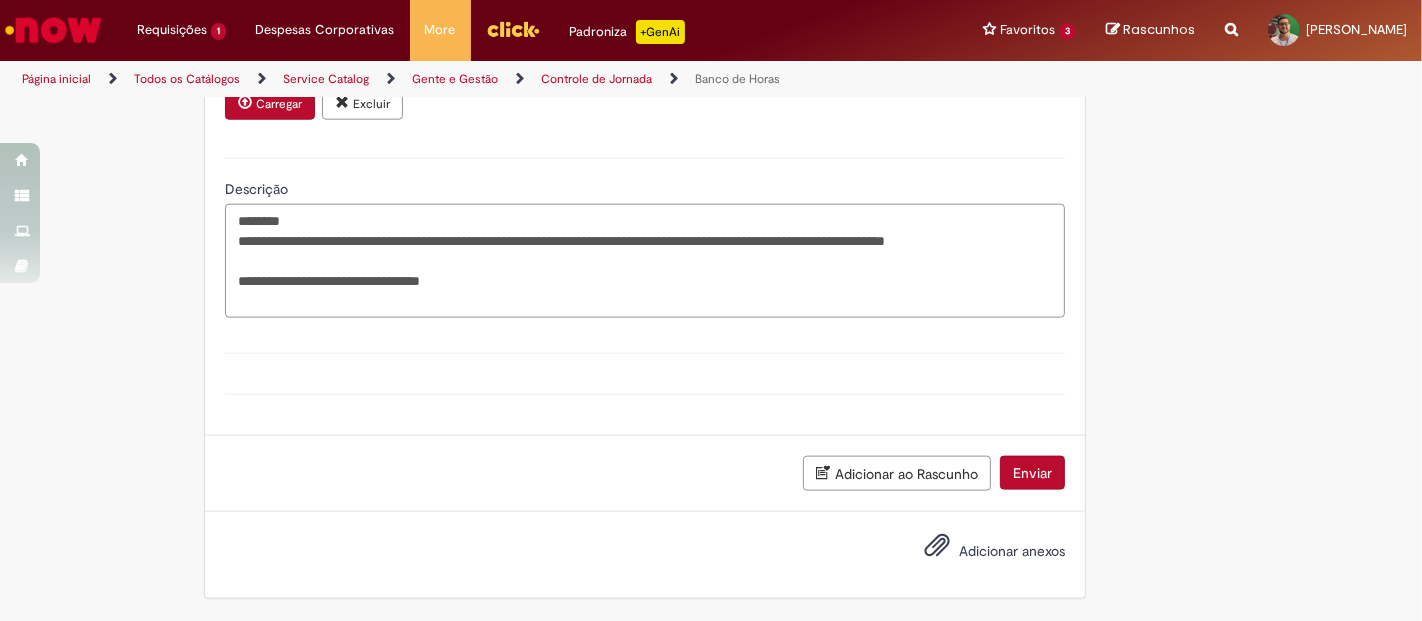 click on "**********" at bounding box center (645, 260) 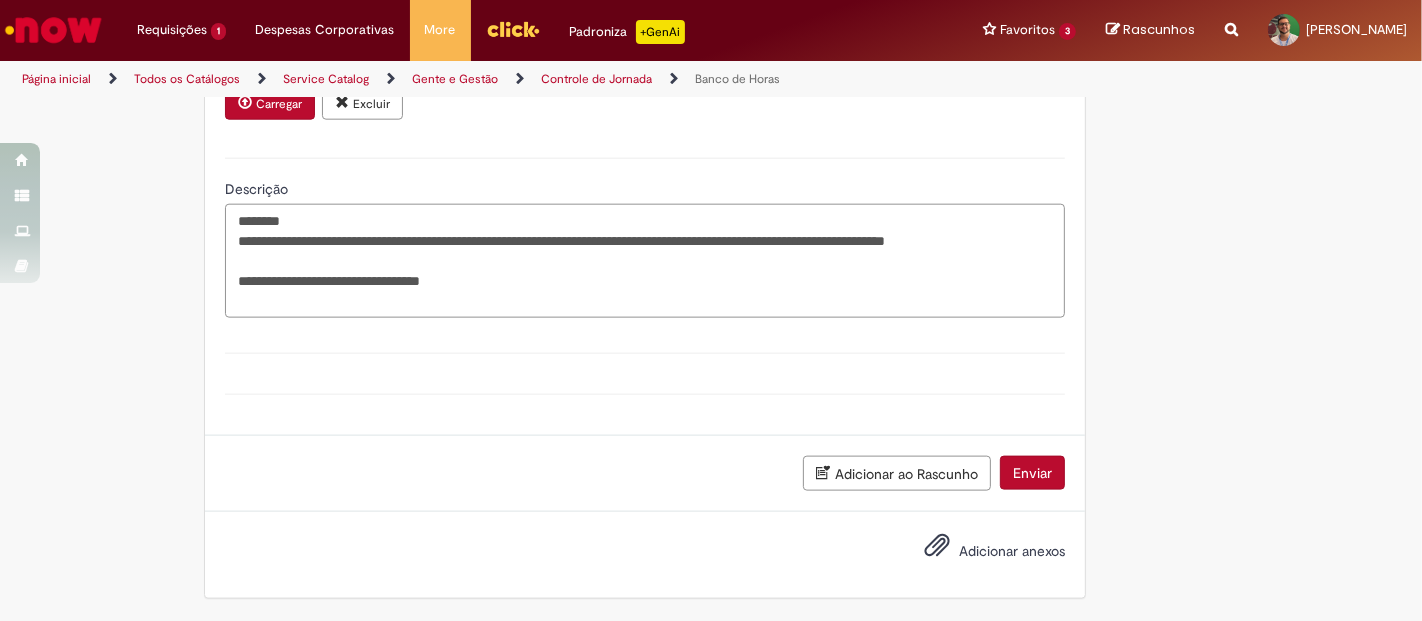 click on "**********" at bounding box center (645, 260) 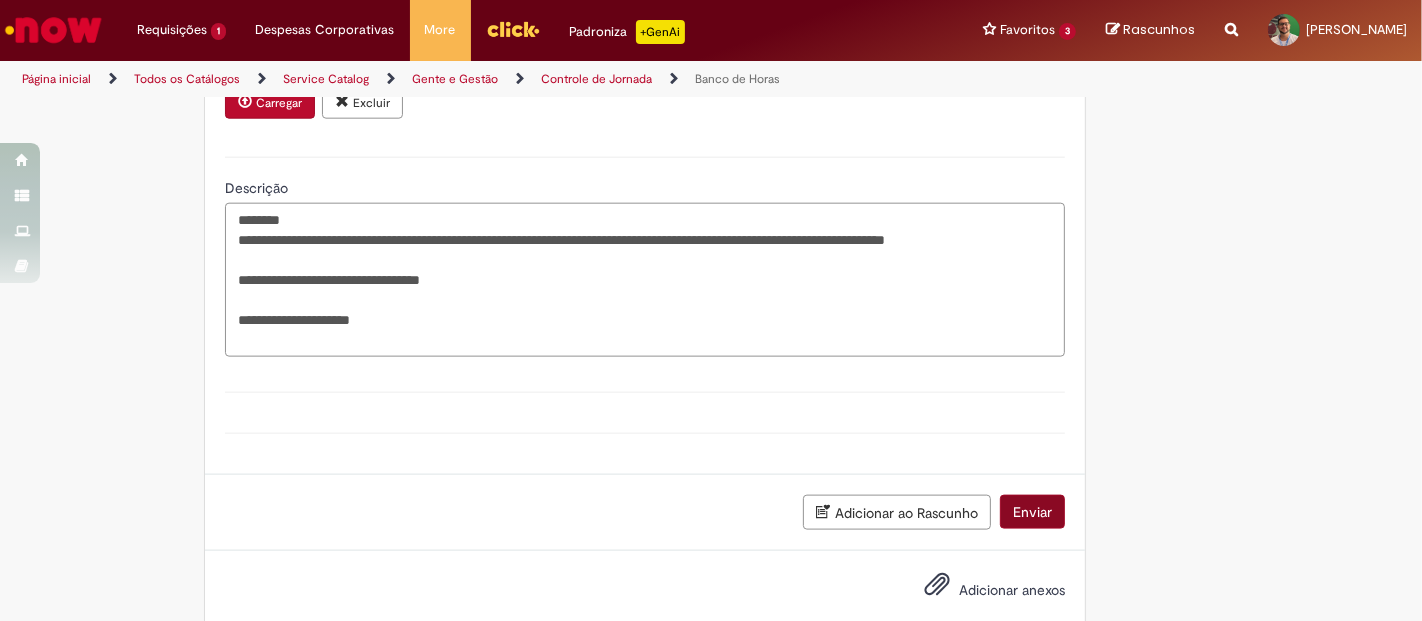 type on "**********" 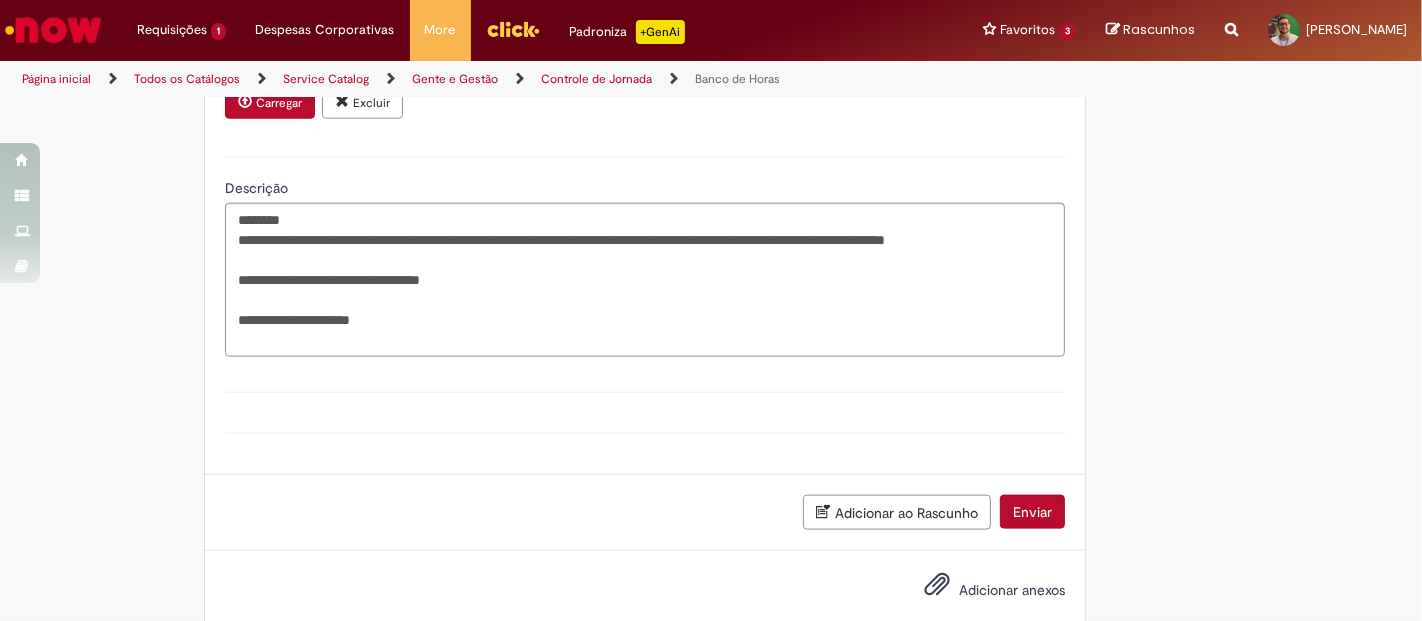 click on "Enviar" at bounding box center [1032, 512] 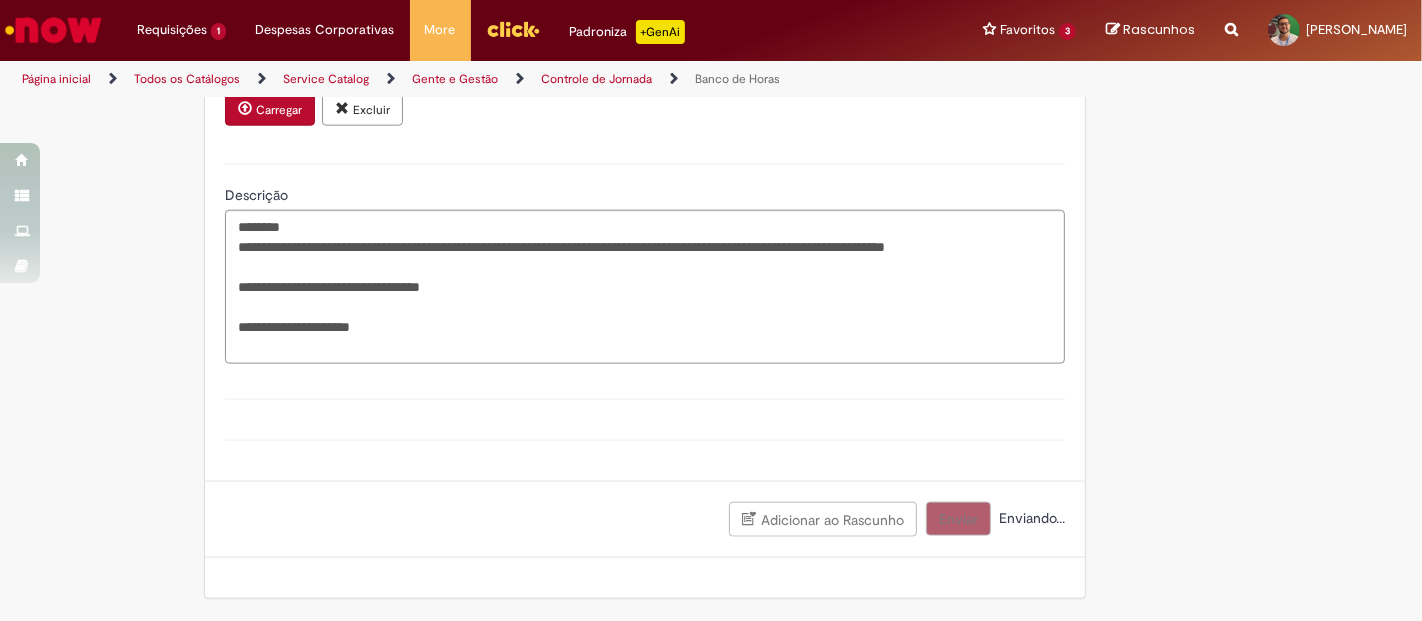 scroll, scrollTop: 2085, scrollLeft: 0, axis: vertical 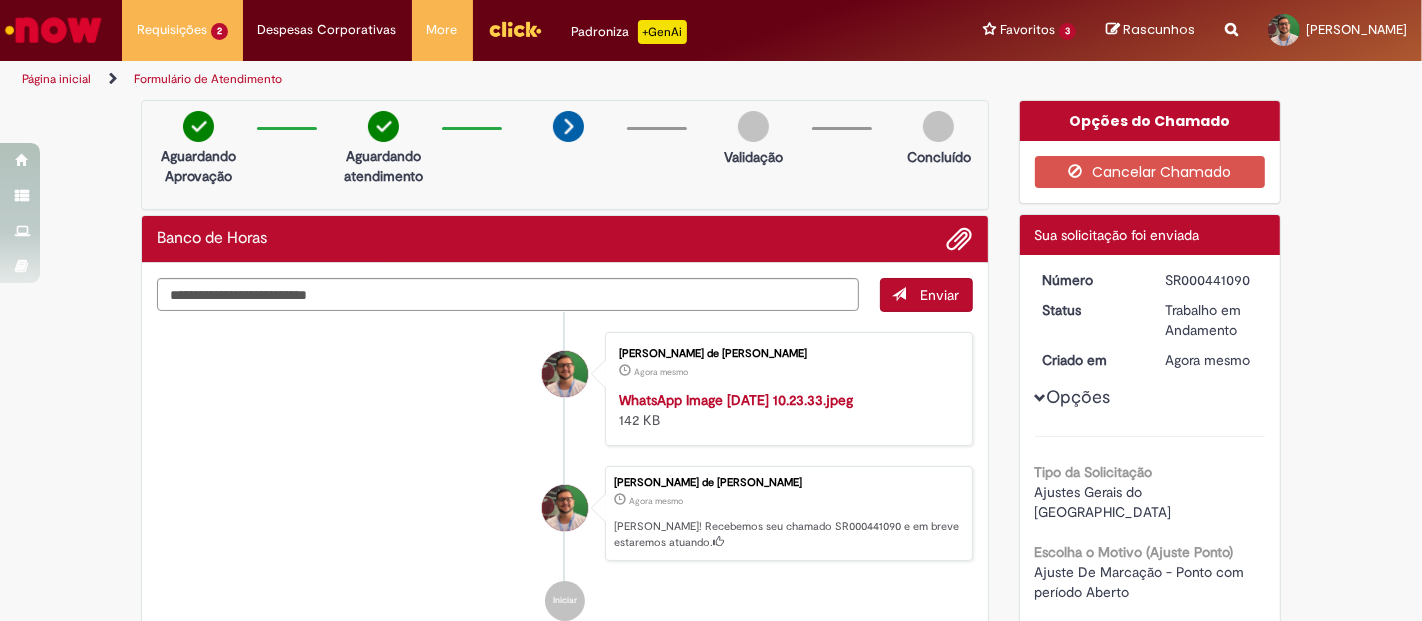 click at bounding box center (53, 30) 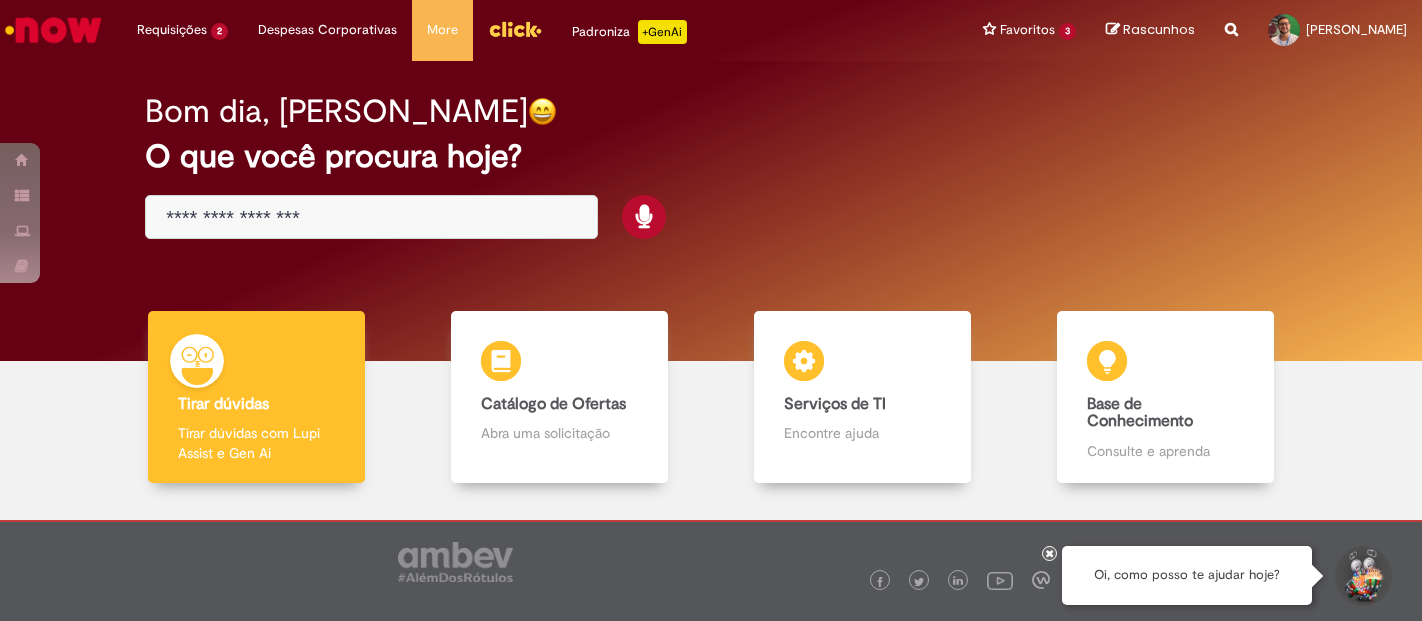 scroll, scrollTop: 0, scrollLeft: 0, axis: both 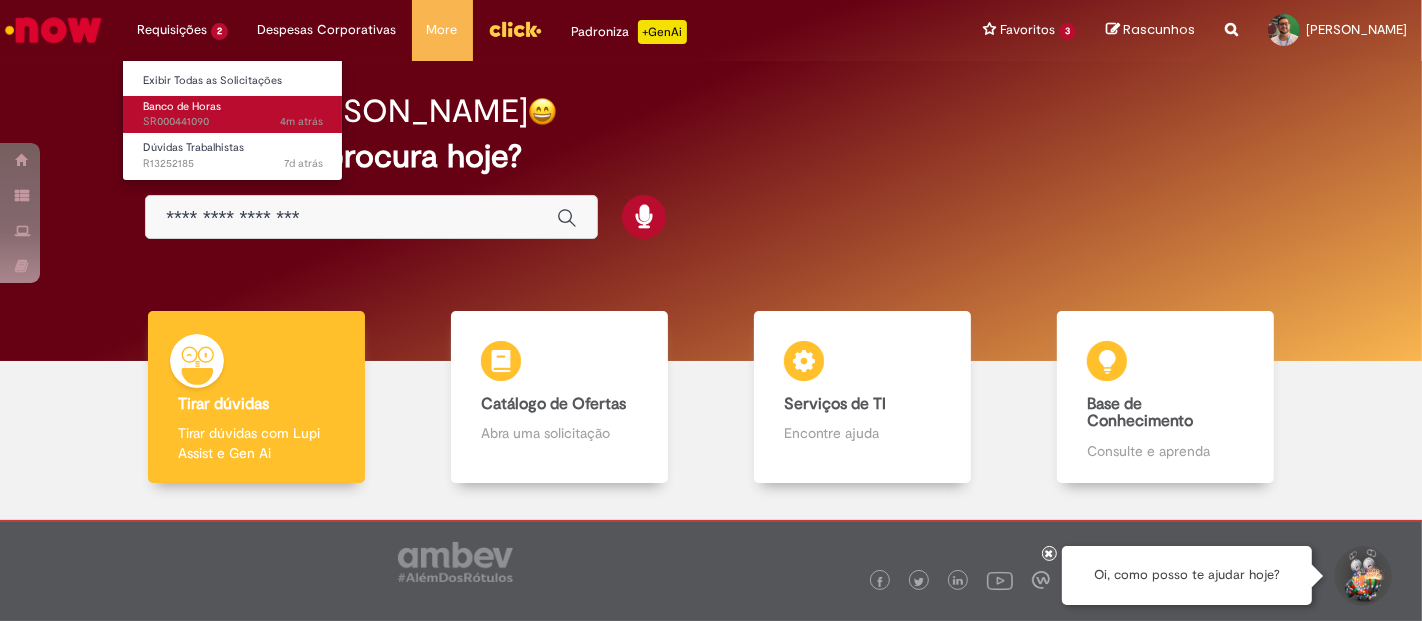 click on "4m atrás 4 minutos atrás  SR000441090" at bounding box center [233, 122] 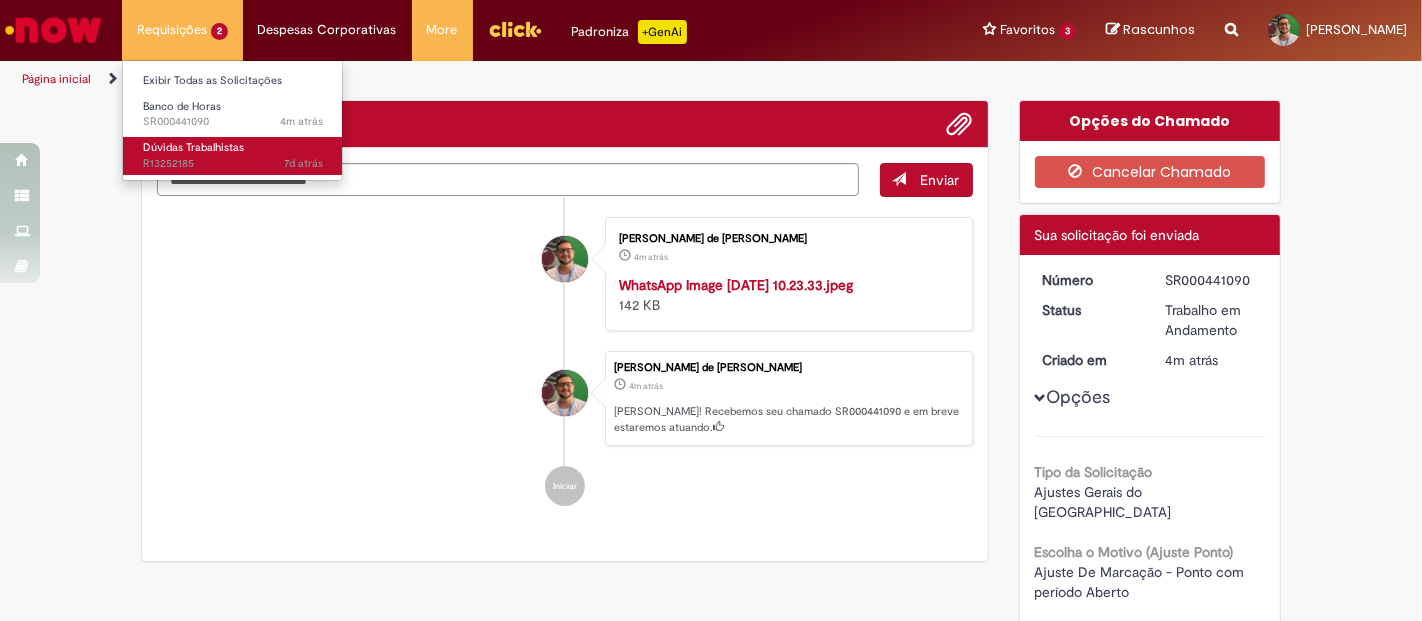 click on "Dúvidas Trabalhistas" at bounding box center [193, 147] 